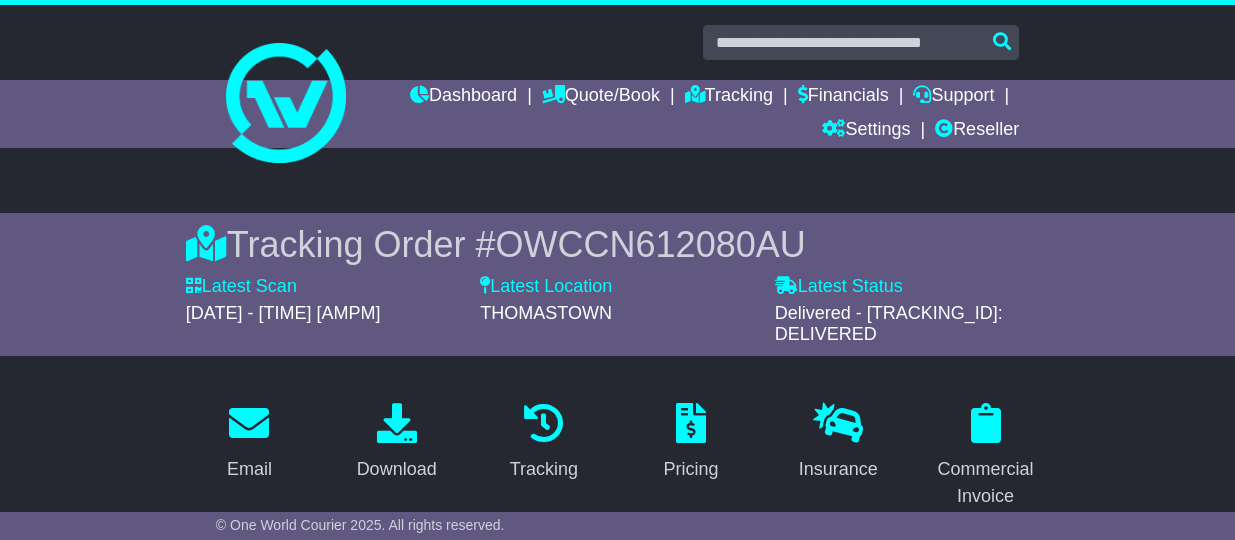 scroll, scrollTop: 683, scrollLeft: 0, axis: vertical 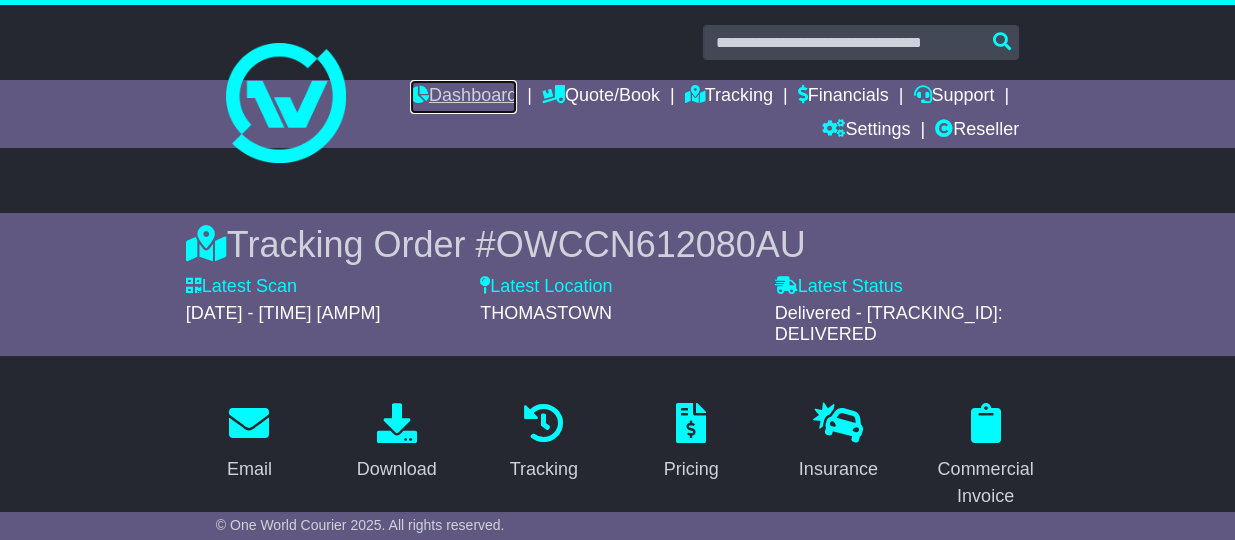 click on "Dashboard" at bounding box center [463, 97] 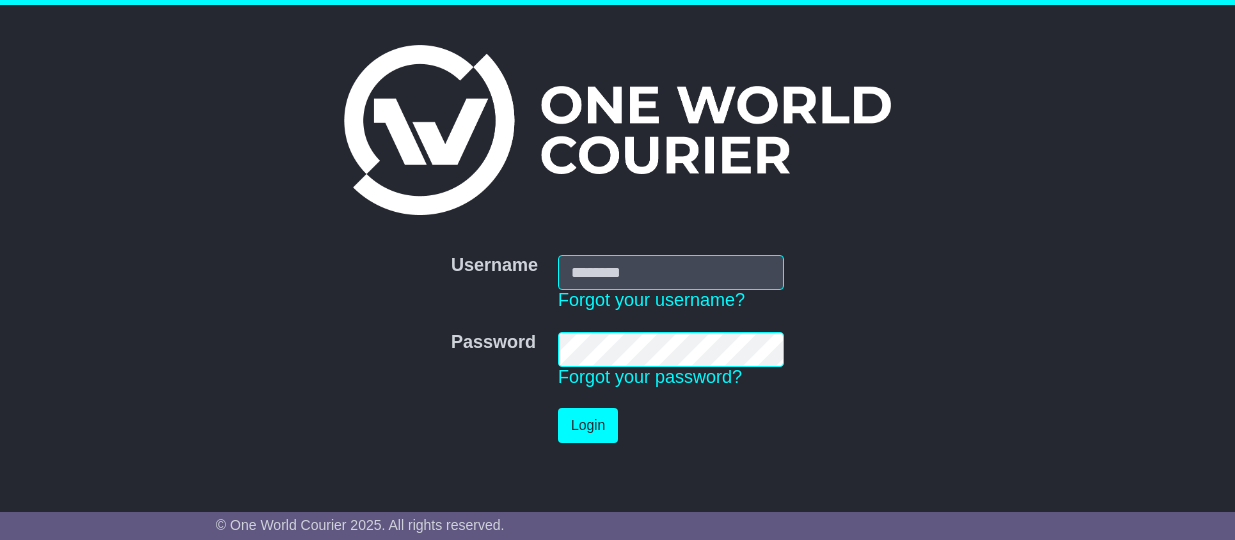 scroll, scrollTop: 0, scrollLeft: 0, axis: both 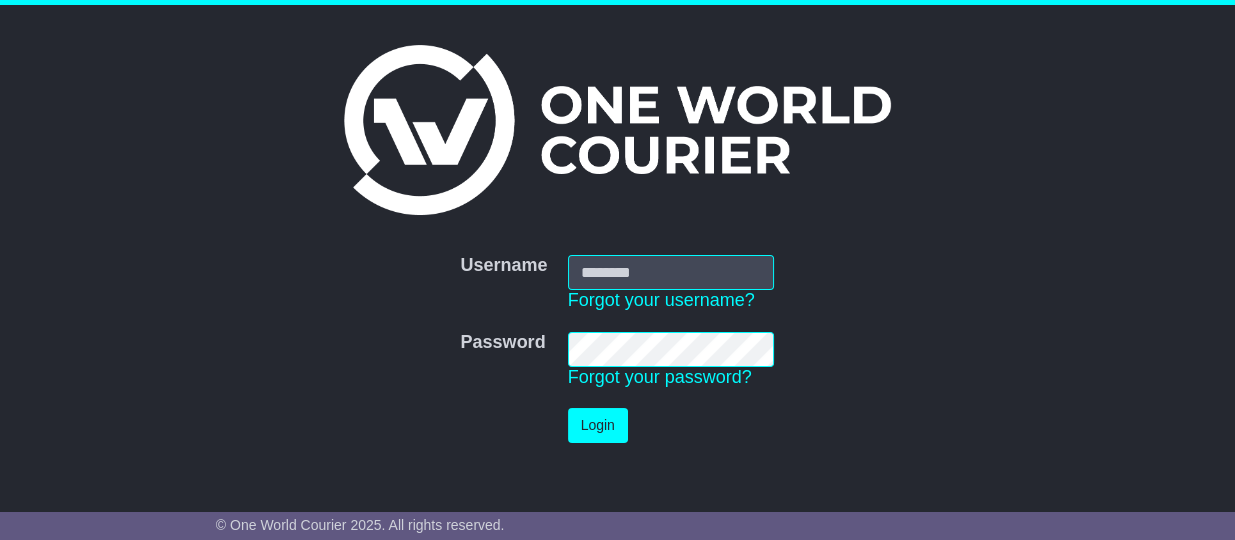 type on "**********" 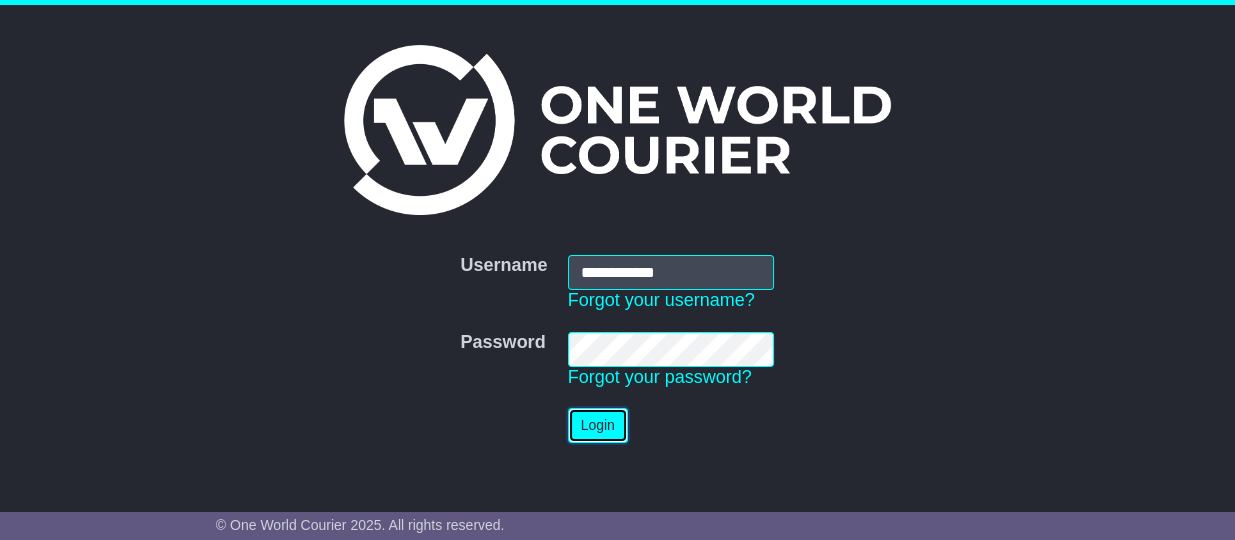 click on "Login" at bounding box center (598, 425) 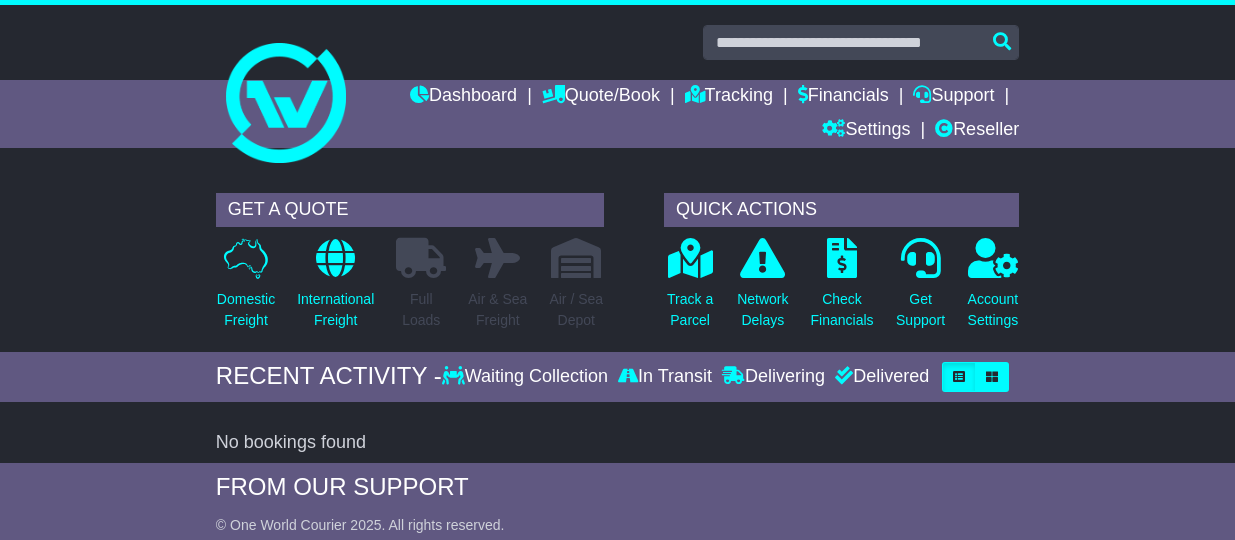 scroll, scrollTop: 0, scrollLeft: 0, axis: both 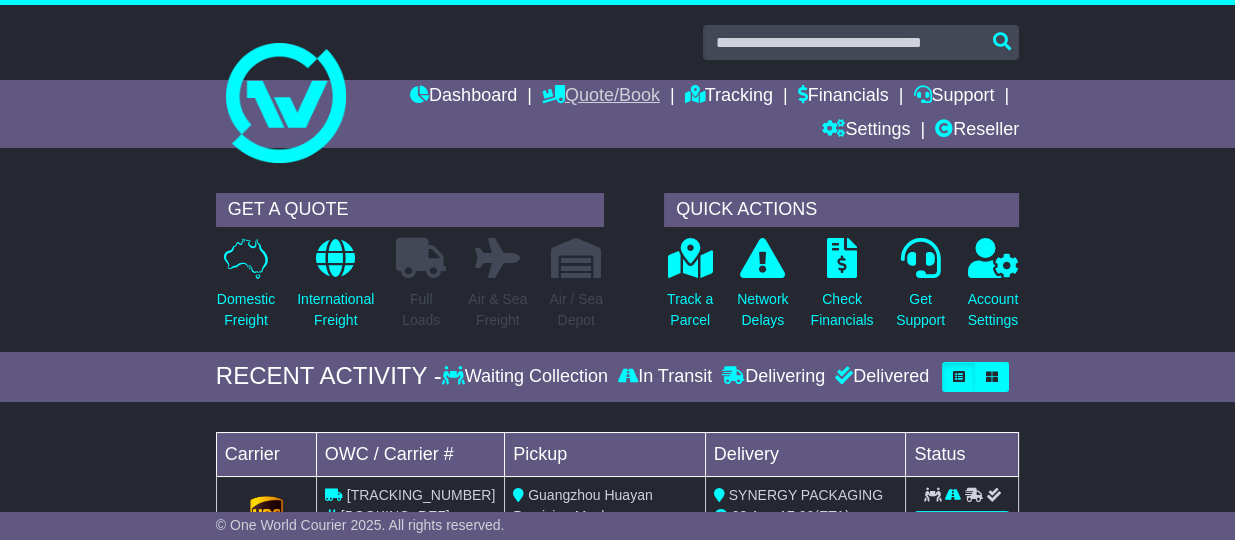 click on "Quote/Book" at bounding box center (601, 97) 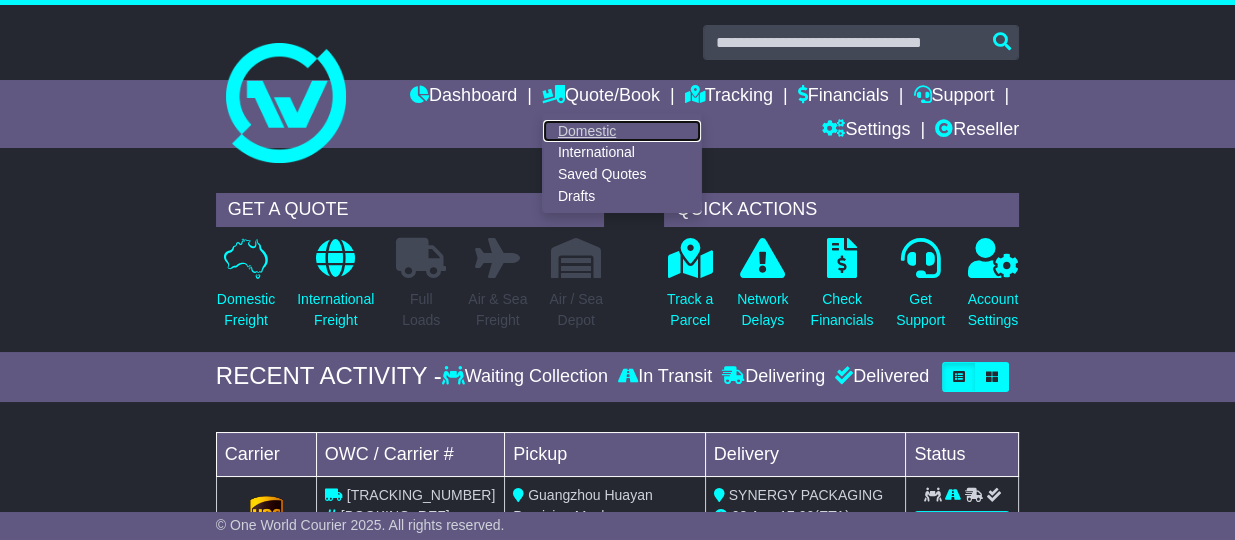click on "Domestic" at bounding box center (622, 131) 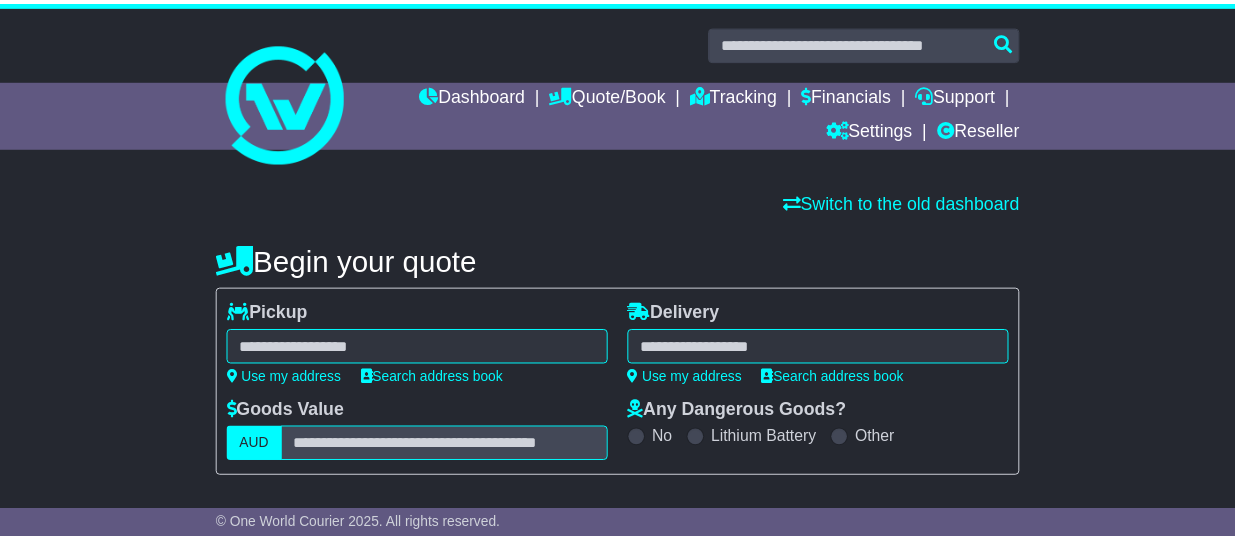 scroll, scrollTop: 0, scrollLeft: 0, axis: both 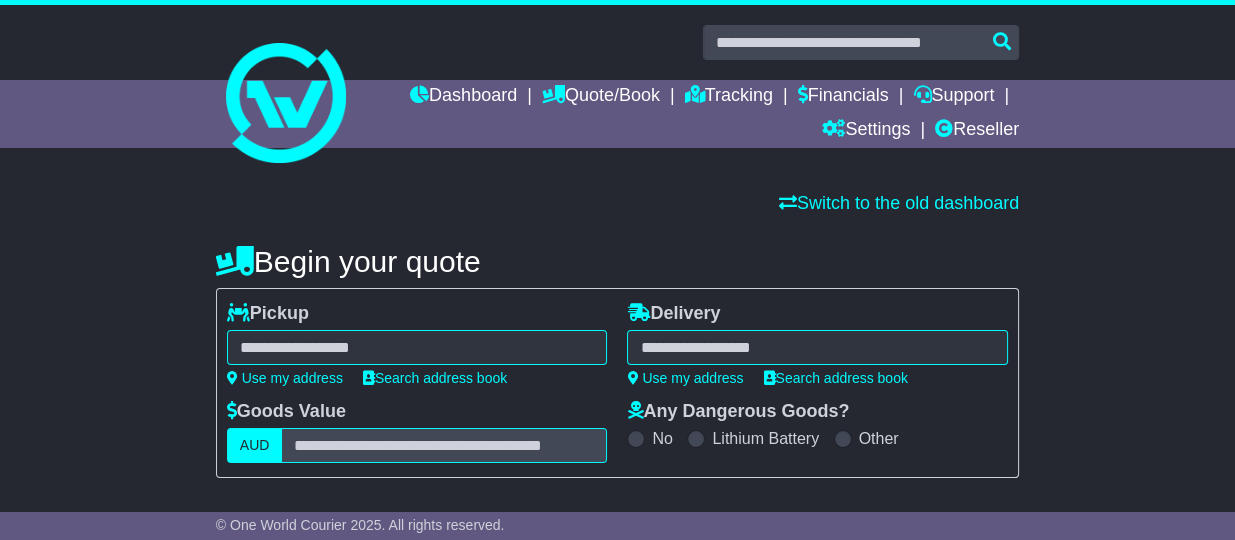 click at bounding box center [417, 347] 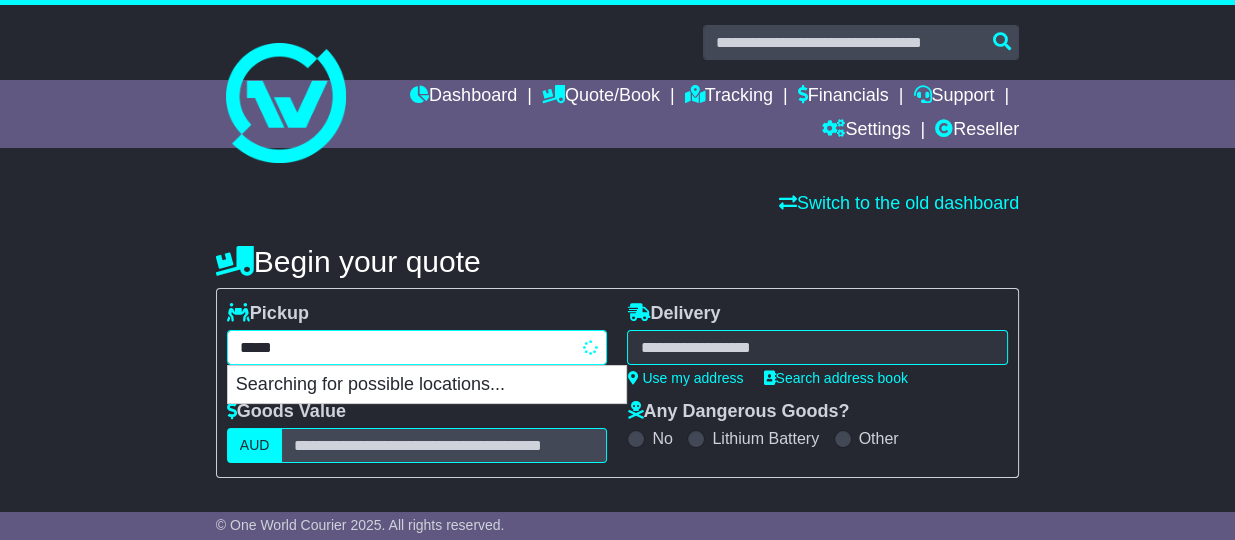 type on "******" 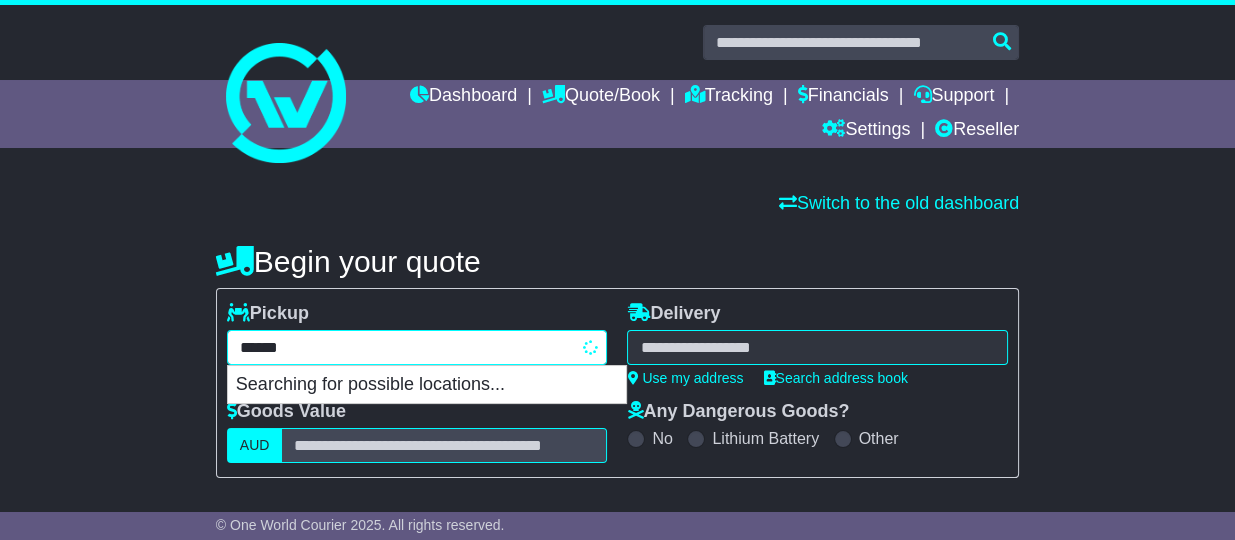 type on "**********" 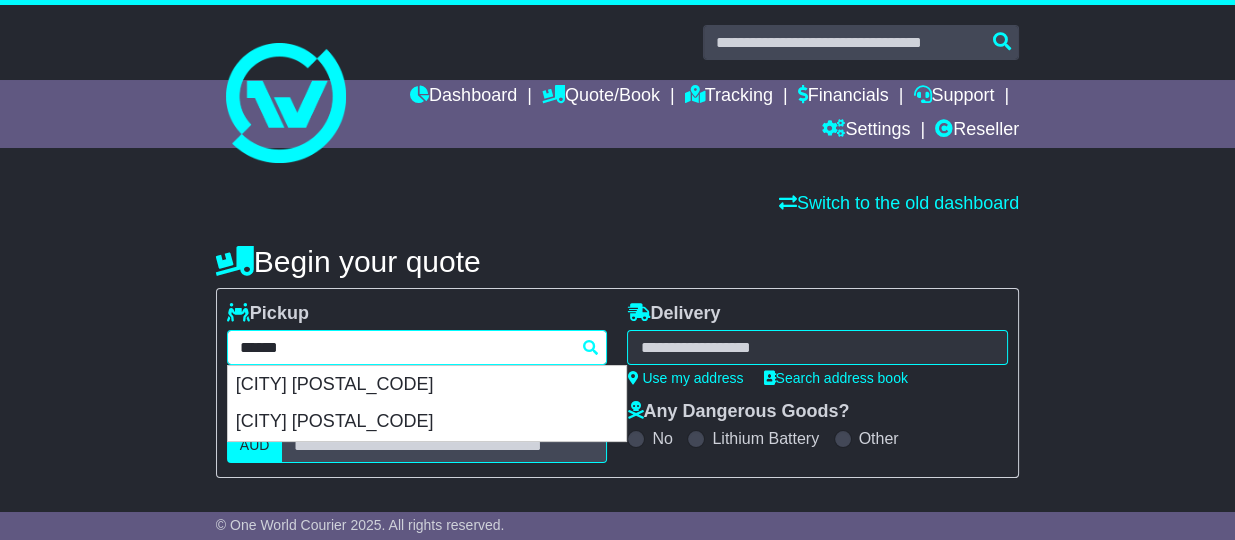 type 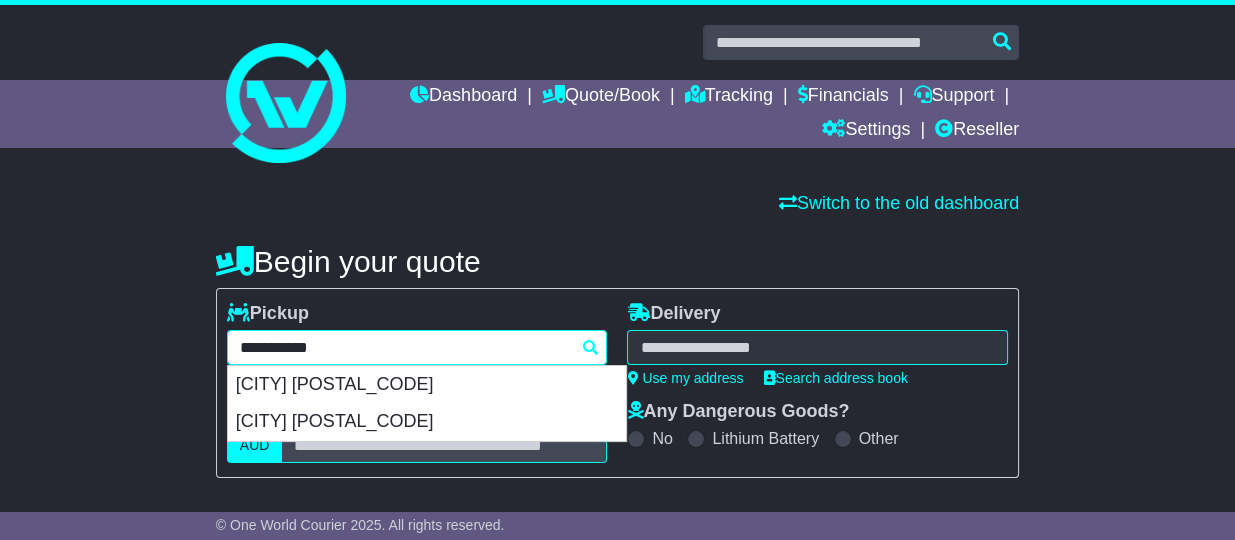 type on "**********" 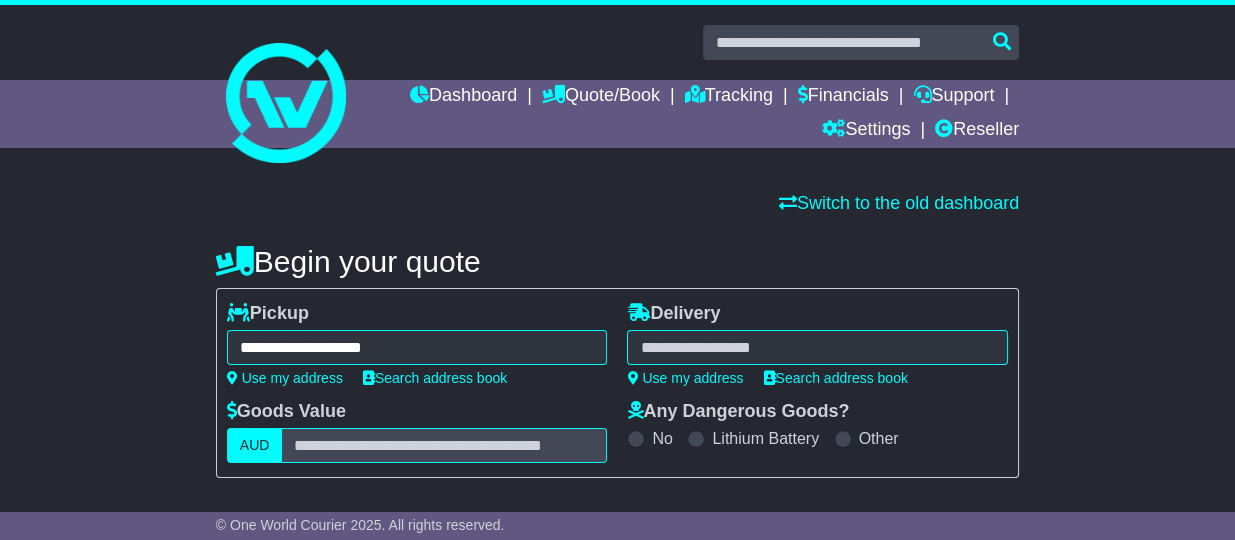 click at bounding box center [817, 347] 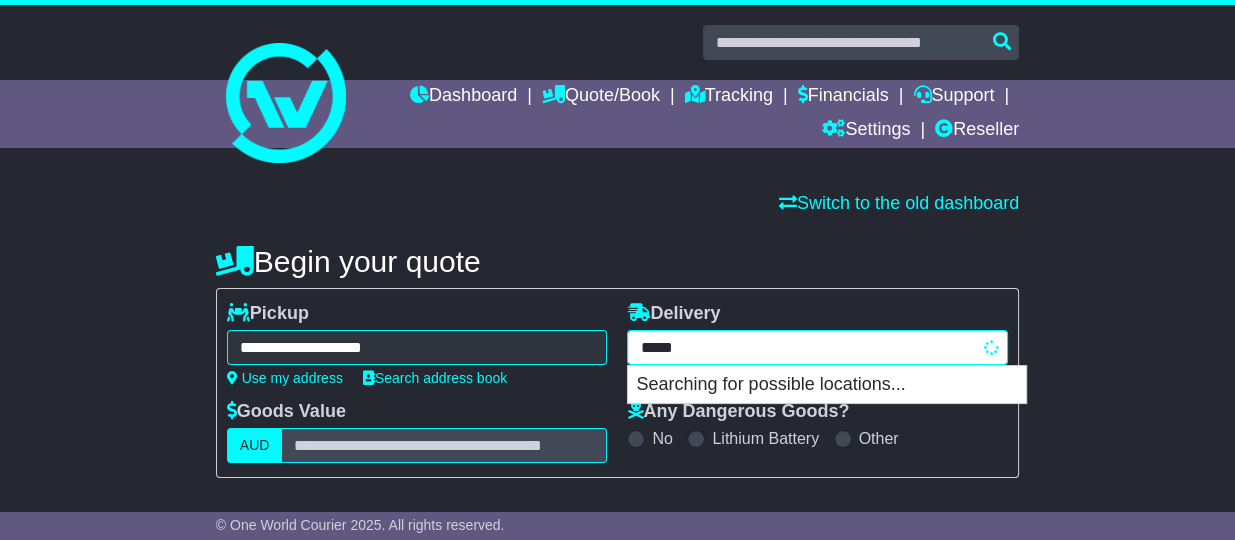 type on "******" 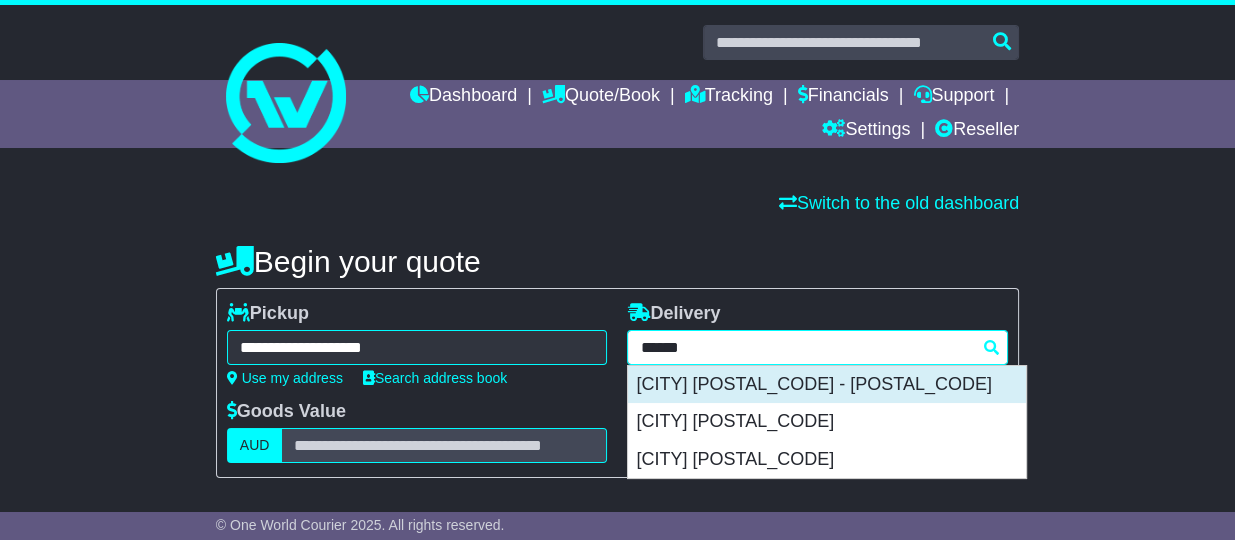 click on "[CITY] [POSTAL_CODE] - [POSTAL_CODE]" at bounding box center [827, 385] 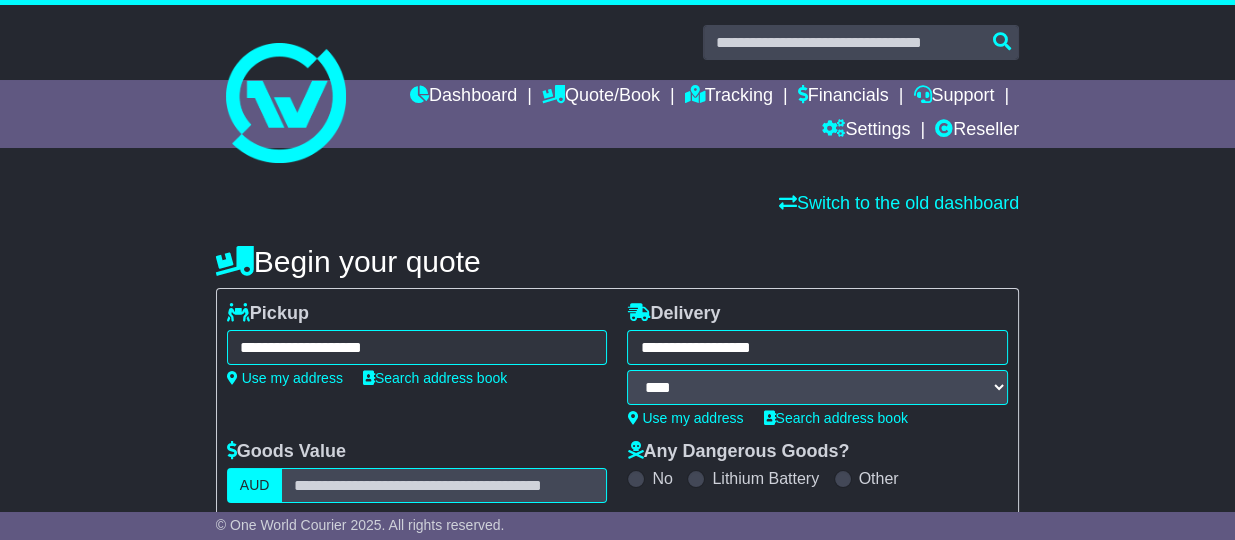 type on "**********" 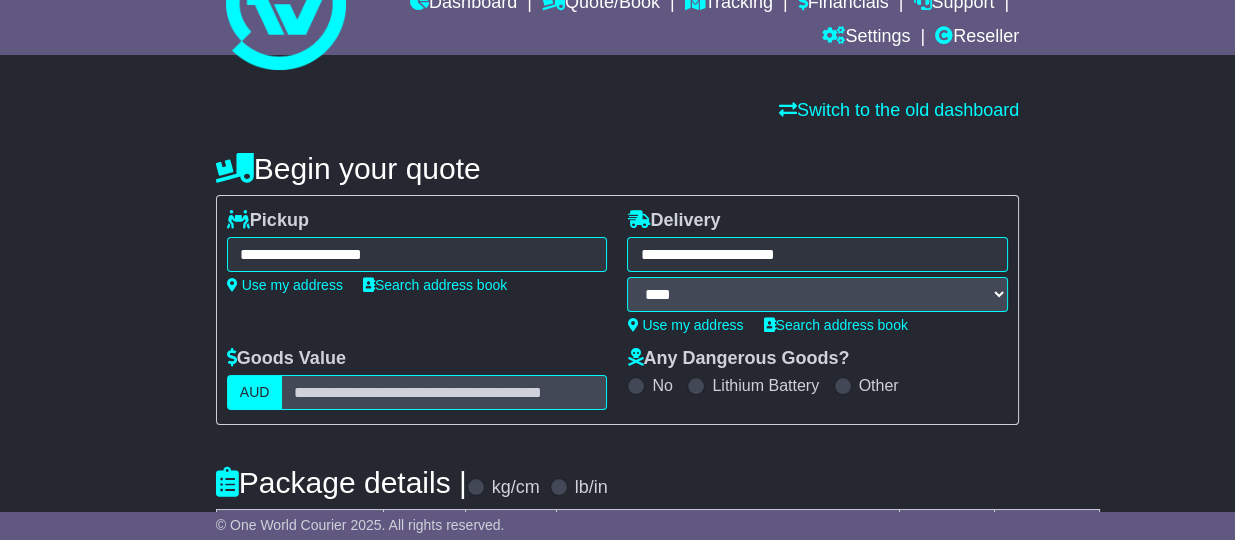 scroll, scrollTop: 125, scrollLeft: 0, axis: vertical 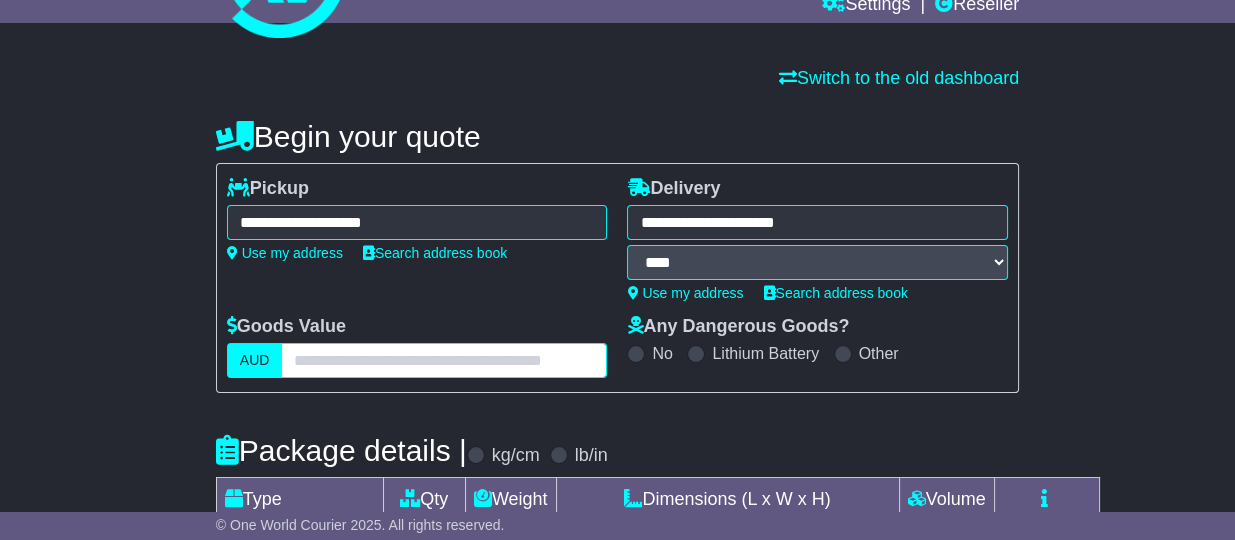 click at bounding box center [444, 360] 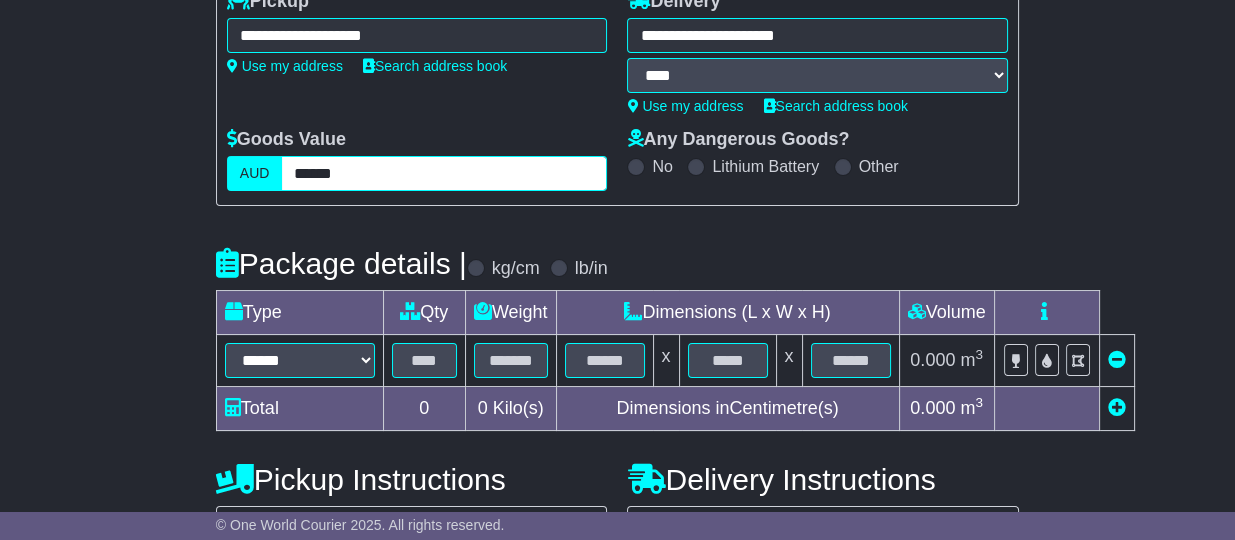 scroll, scrollTop: 500, scrollLeft: 0, axis: vertical 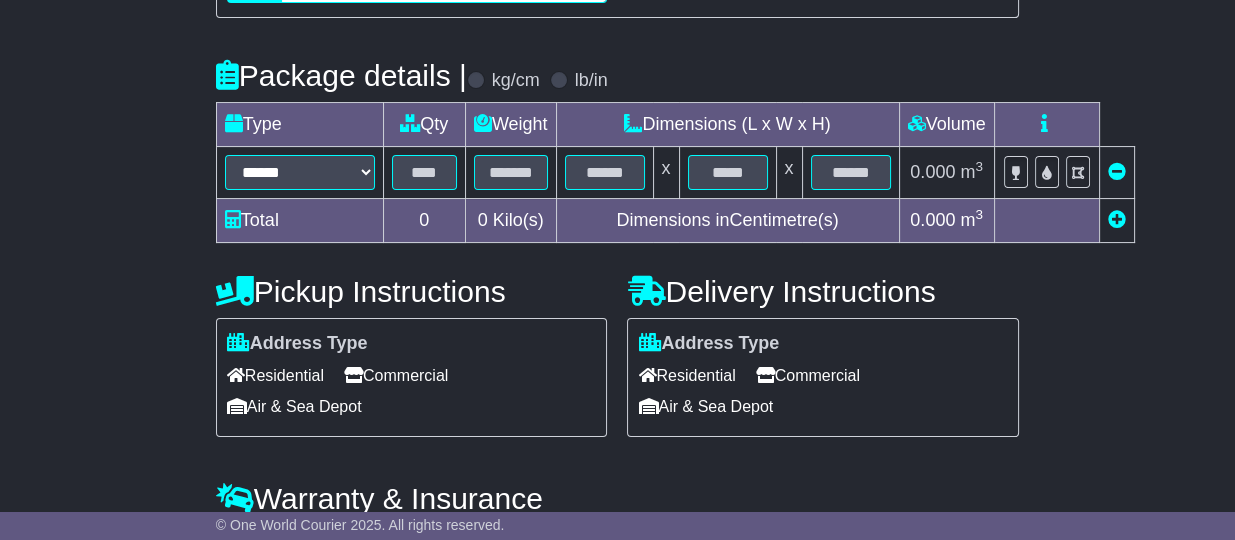 type on "******" 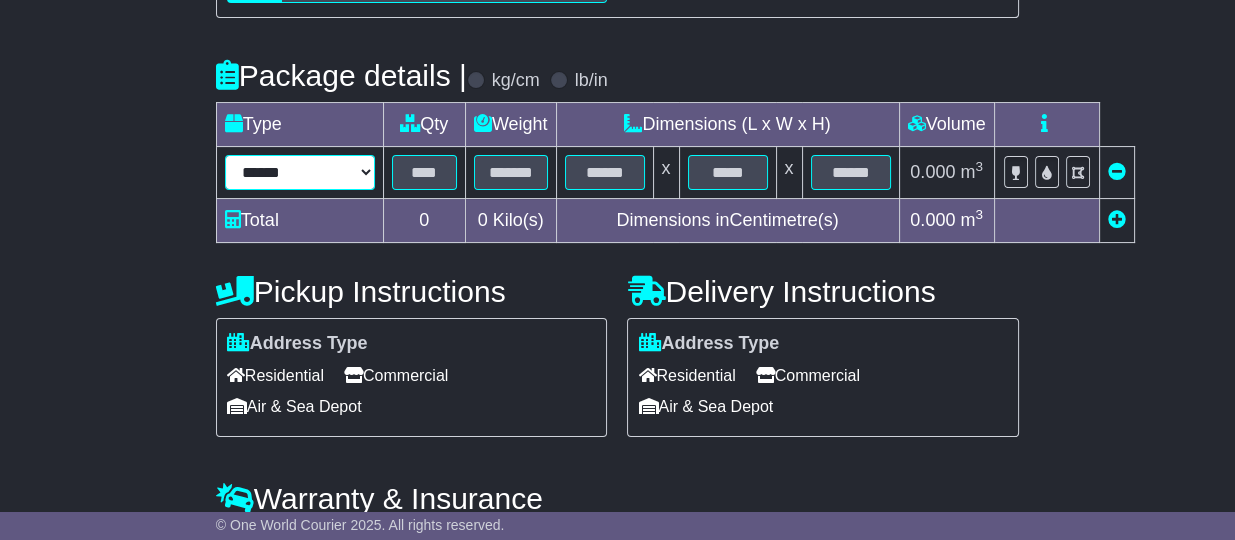 click on "****** ****** *** ******** ***** **** **** ****** *** *******" at bounding box center [300, 172] 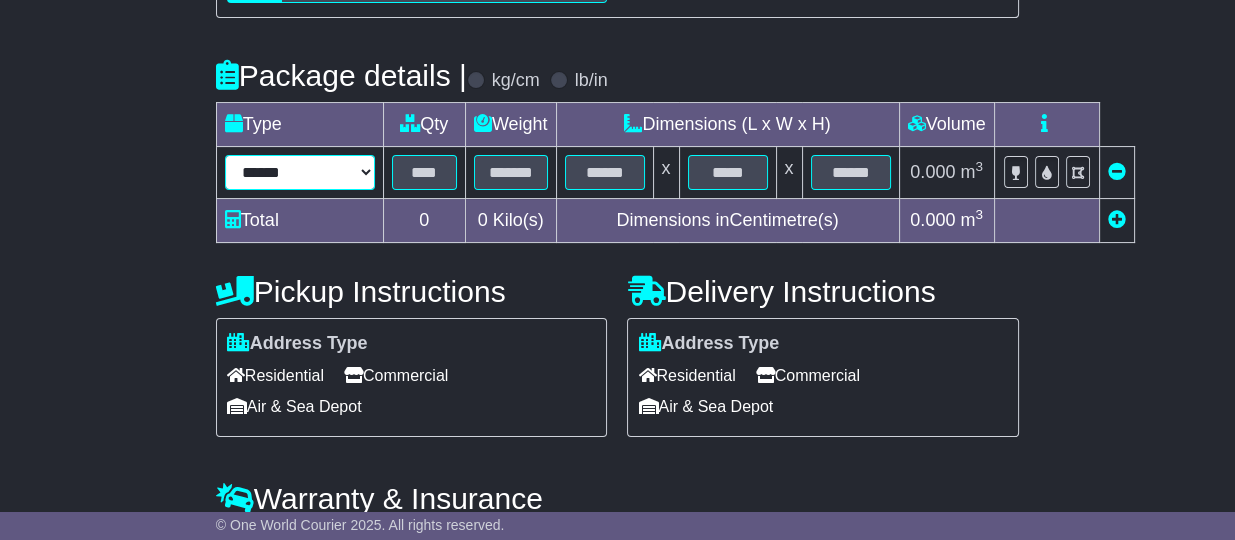 select on "***" 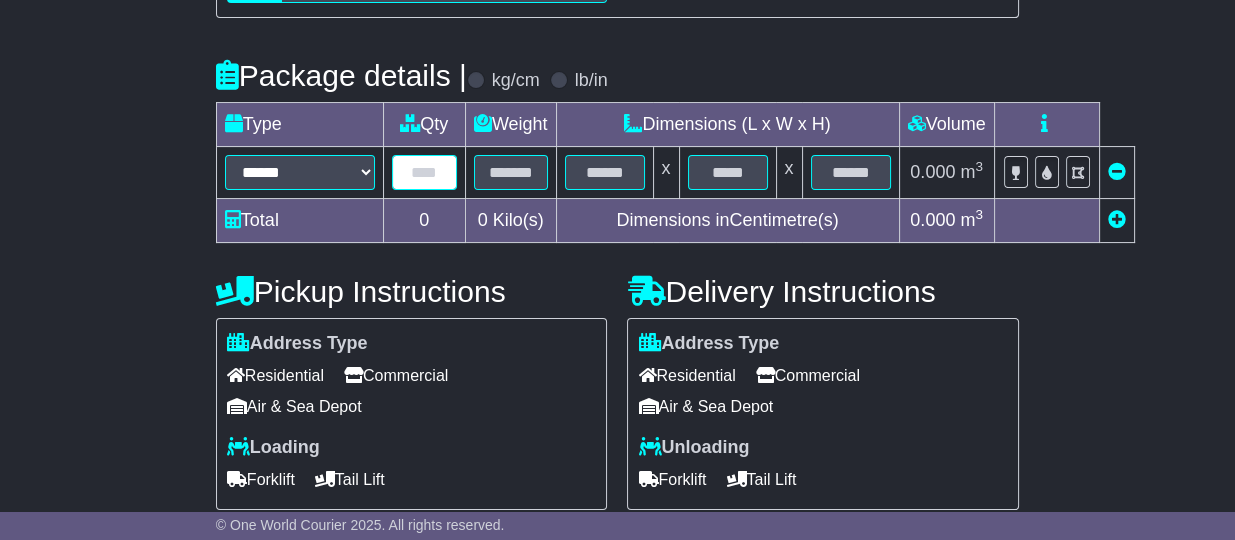 click at bounding box center (424, 172) 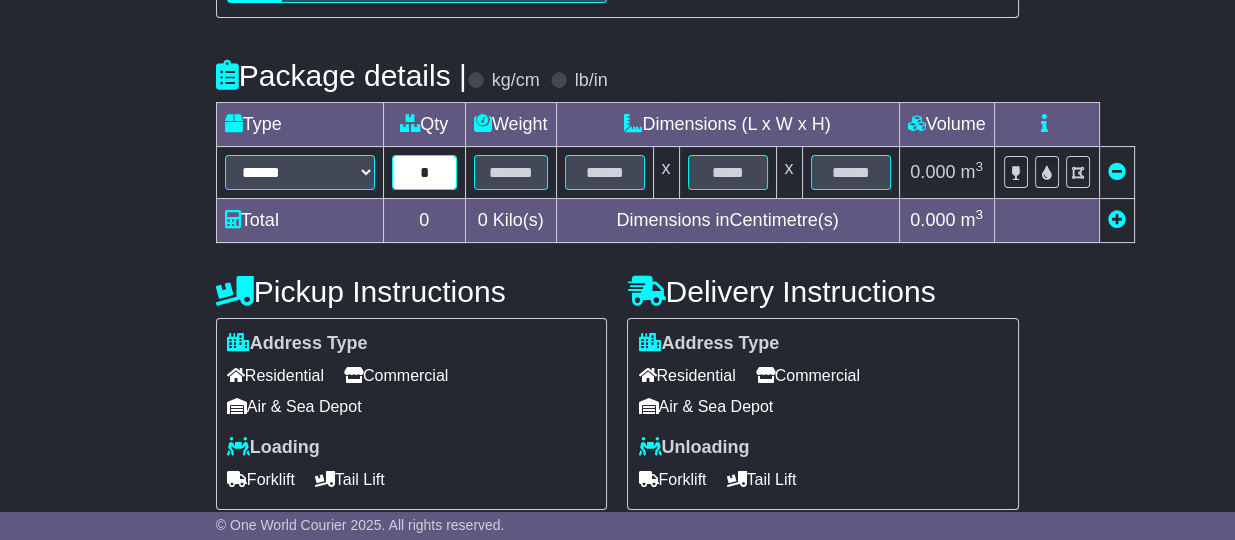 type on "*" 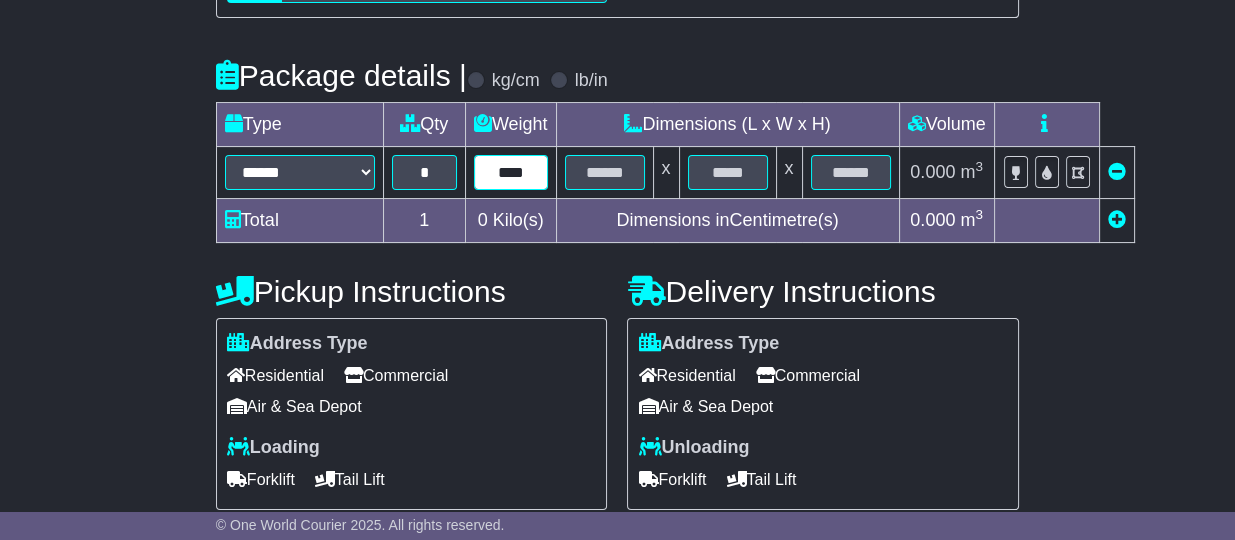 type on "****" 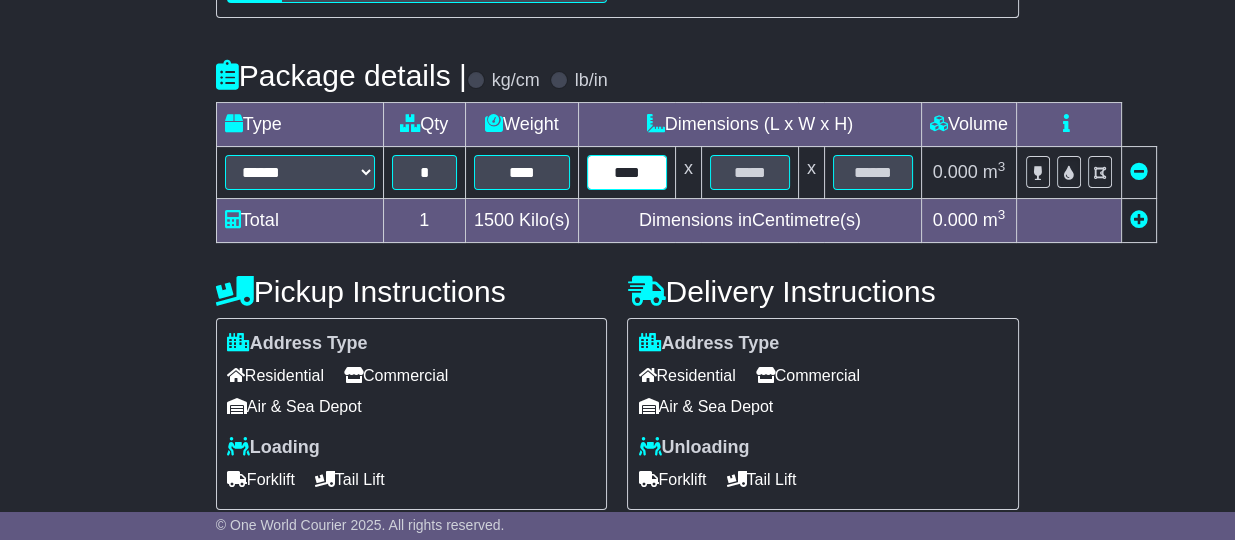 type on "****" 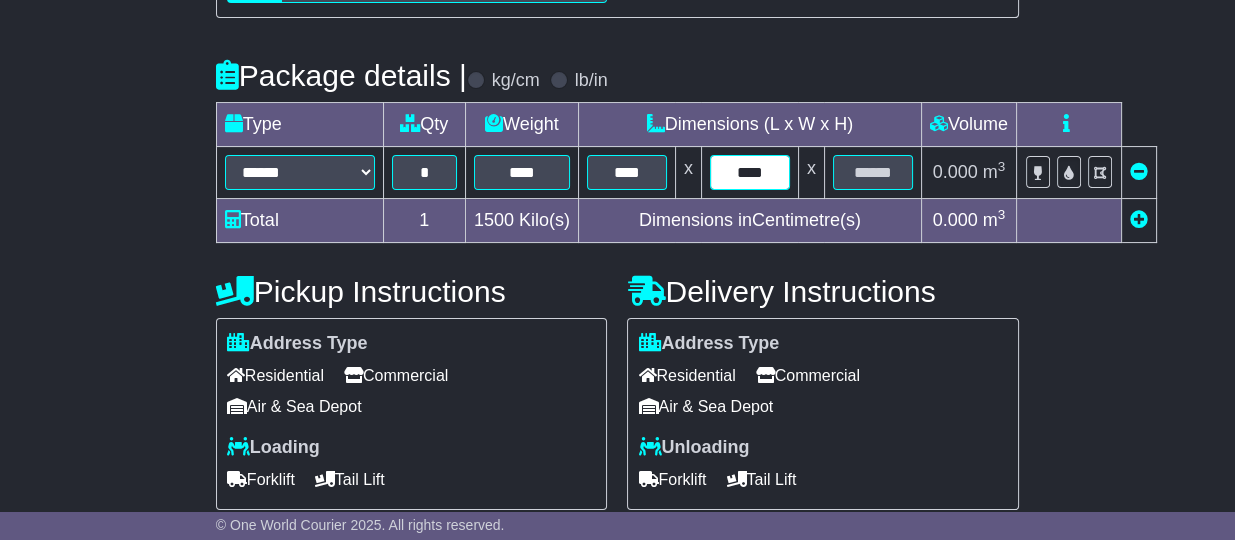 type on "****" 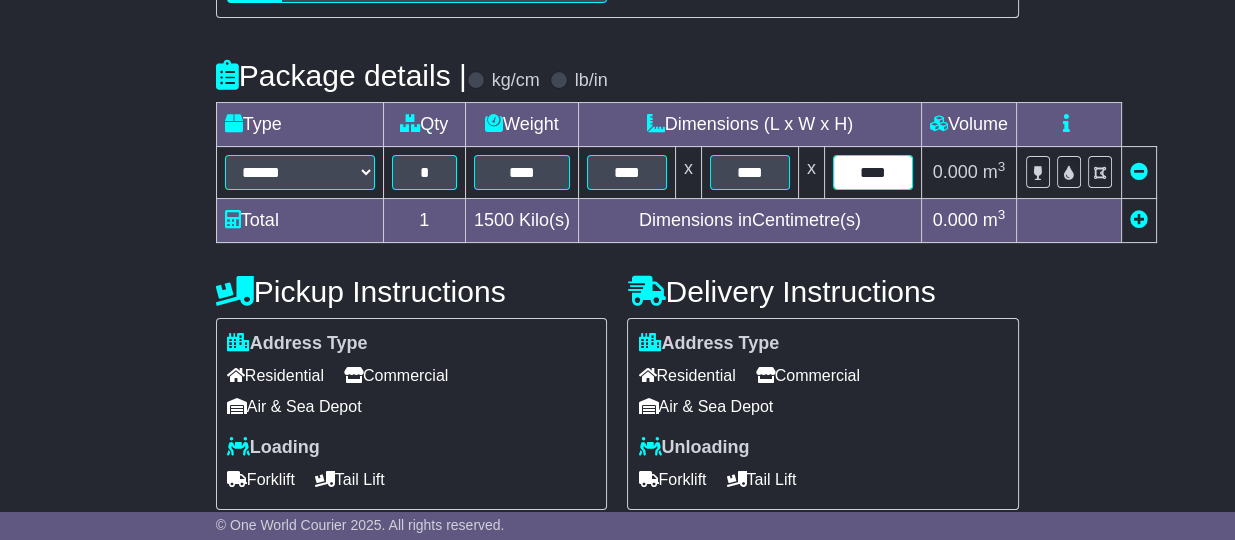 type on "****" 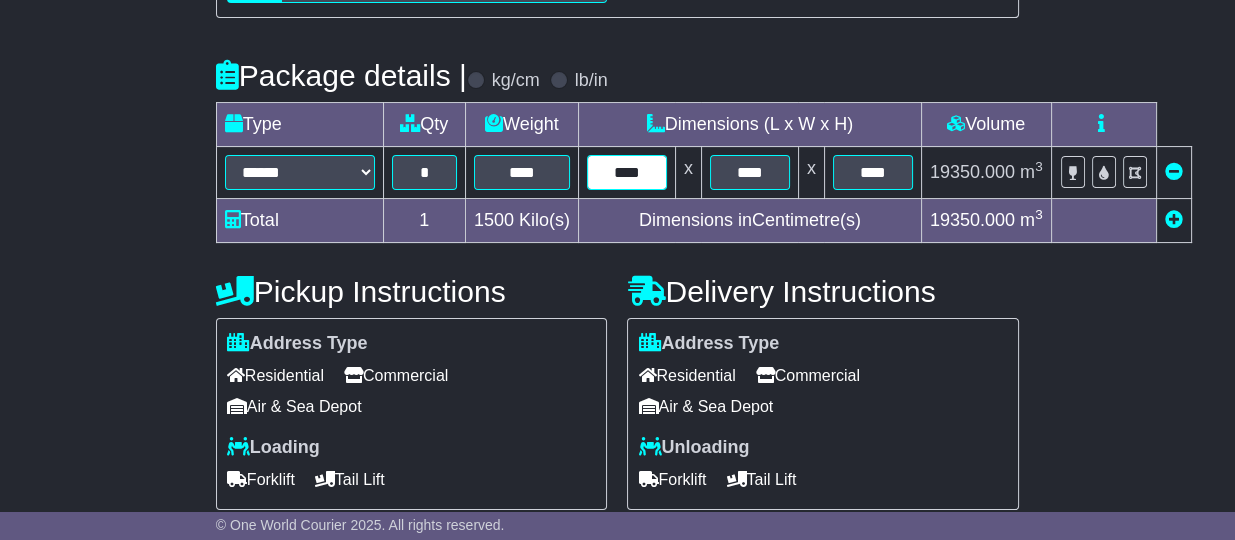 drag, startPoint x: 654, startPoint y: 170, endPoint x: 554, endPoint y: 177, distance: 100.2447 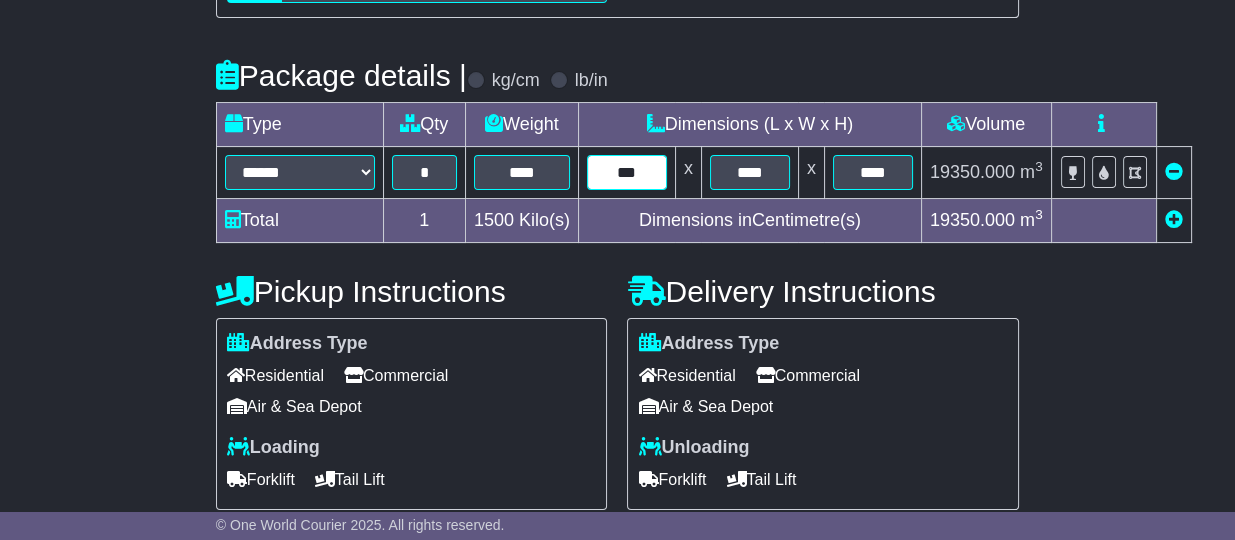type on "***" 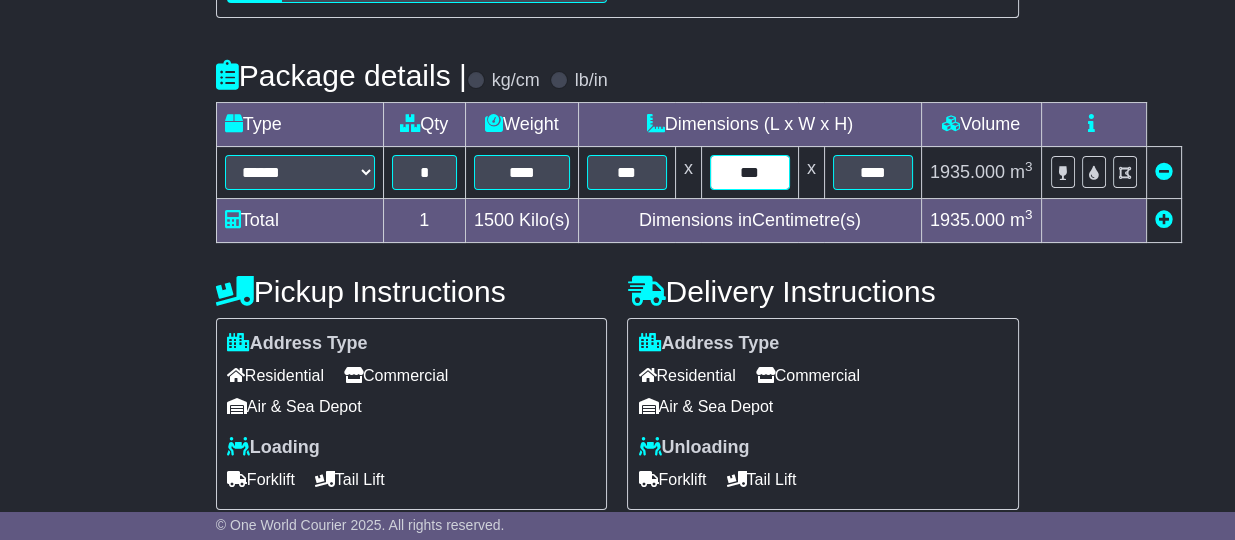 type on "***" 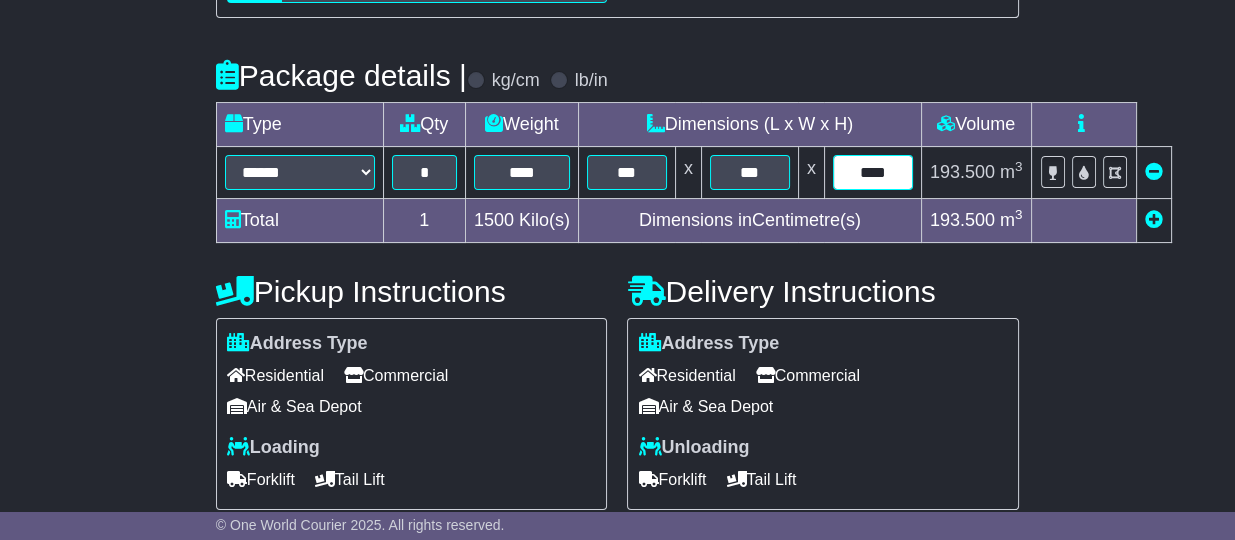 click on "****" at bounding box center [873, 172] 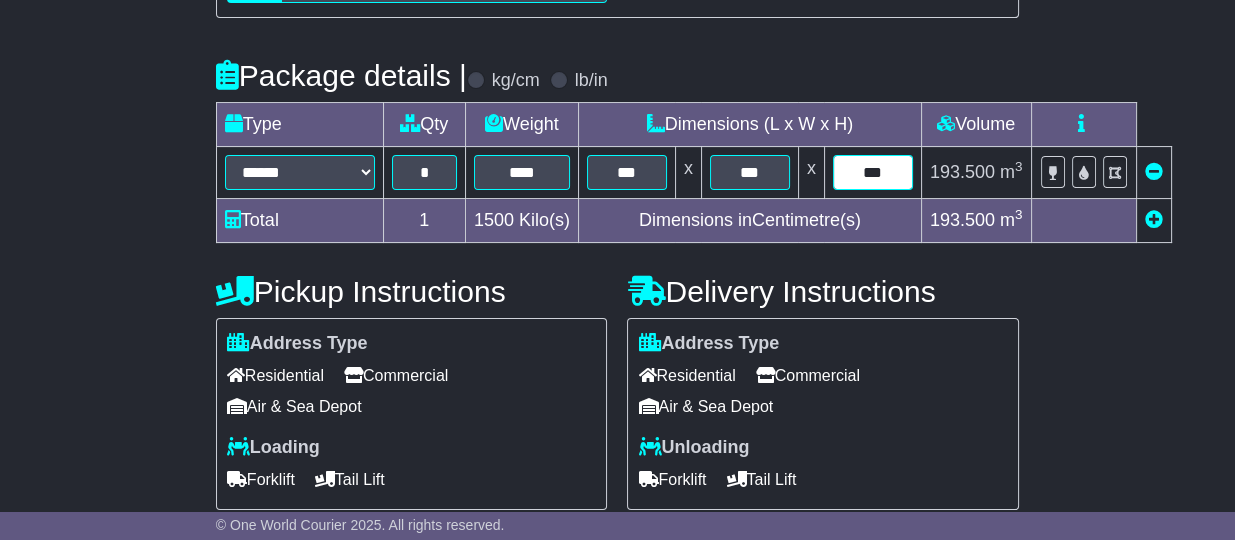 scroll, scrollTop: 625, scrollLeft: 0, axis: vertical 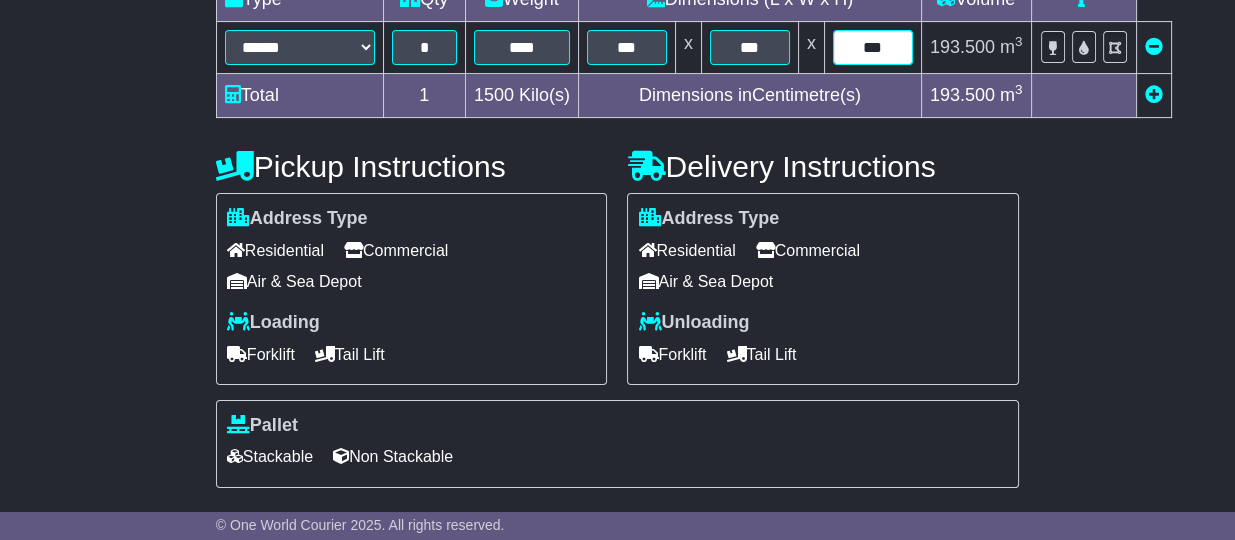 type on "***" 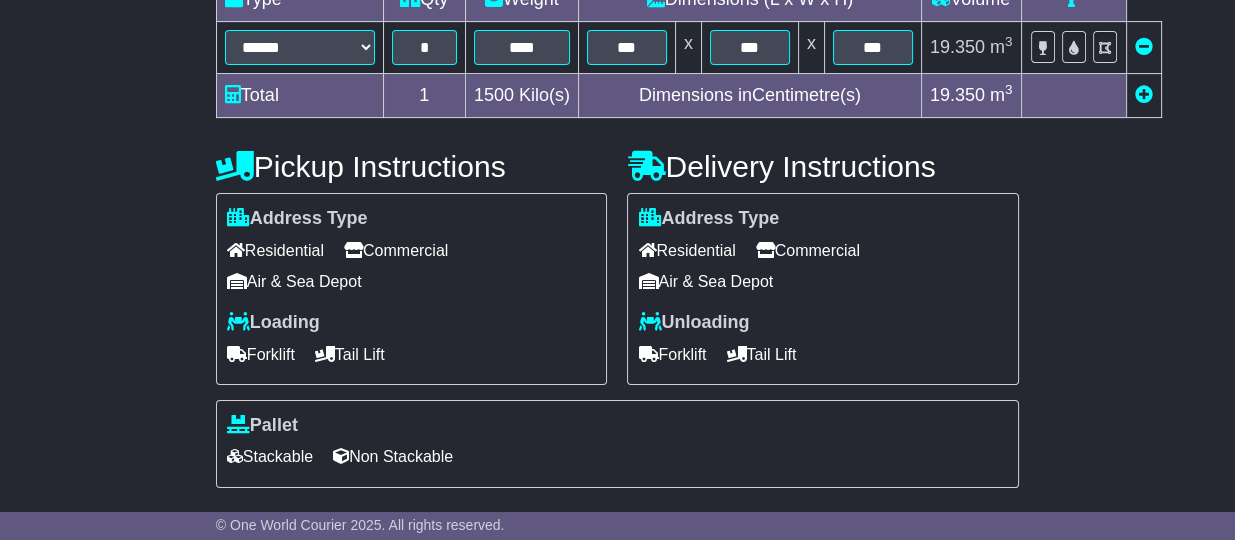 click on "Commercial" at bounding box center [808, 250] 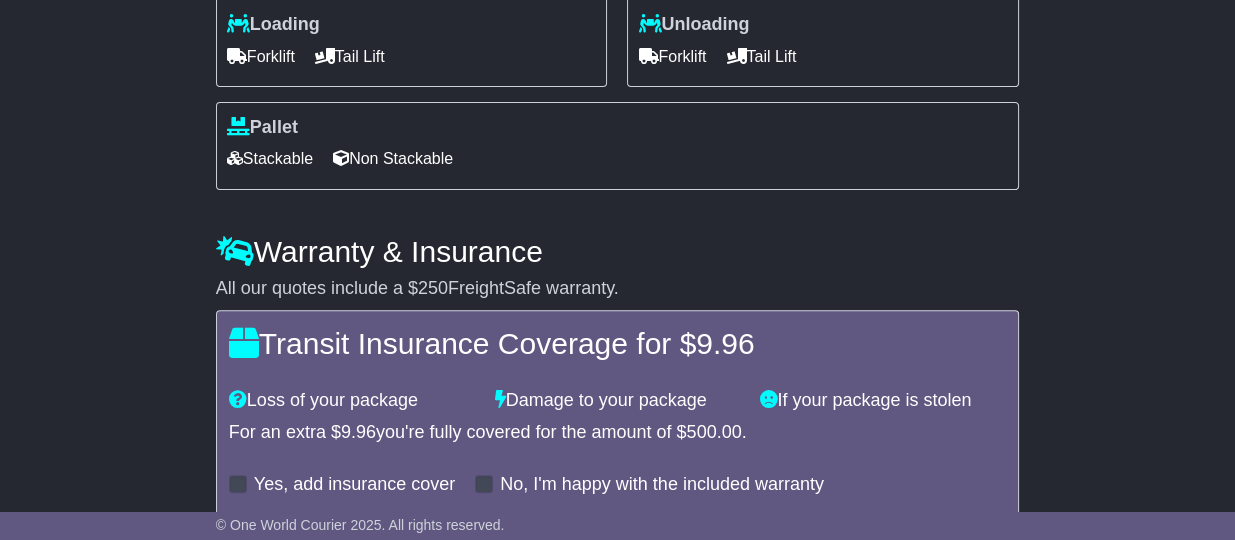 scroll, scrollTop: 875, scrollLeft: 0, axis: vertical 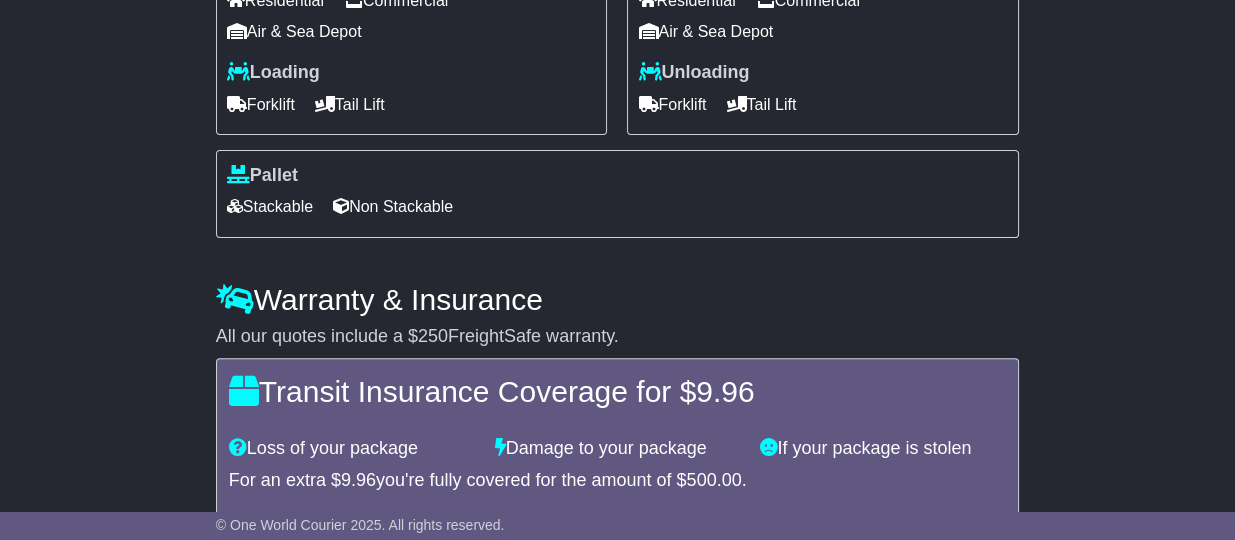 click on "Non Stackable" at bounding box center (393, 206) 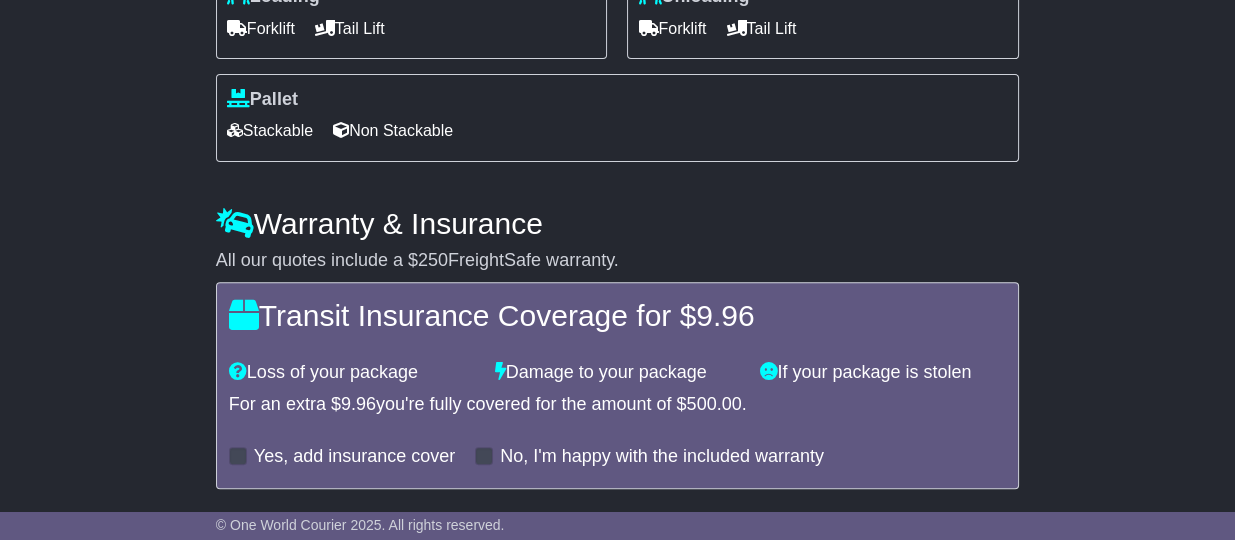 scroll, scrollTop: 1013, scrollLeft: 0, axis: vertical 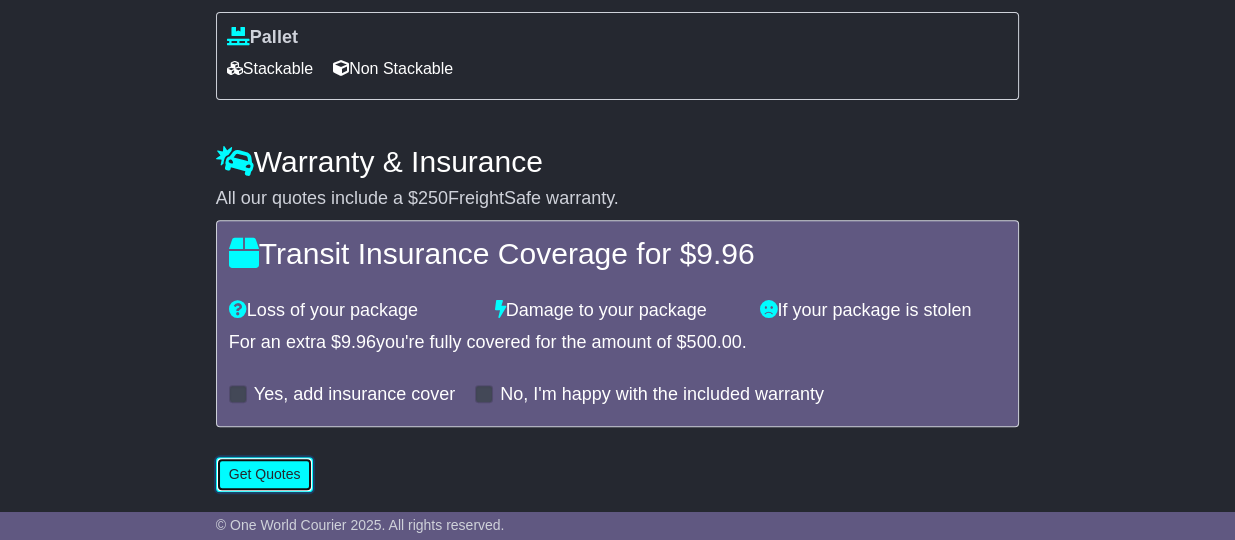 click on "Get Quotes" at bounding box center [265, 474] 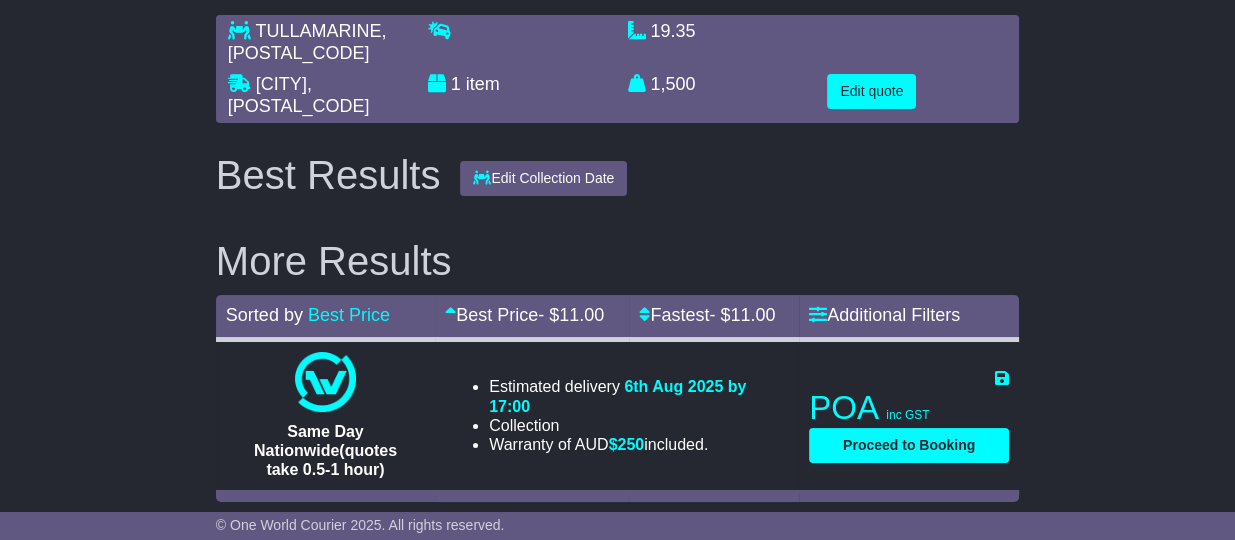 scroll, scrollTop: 179, scrollLeft: 0, axis: vertical 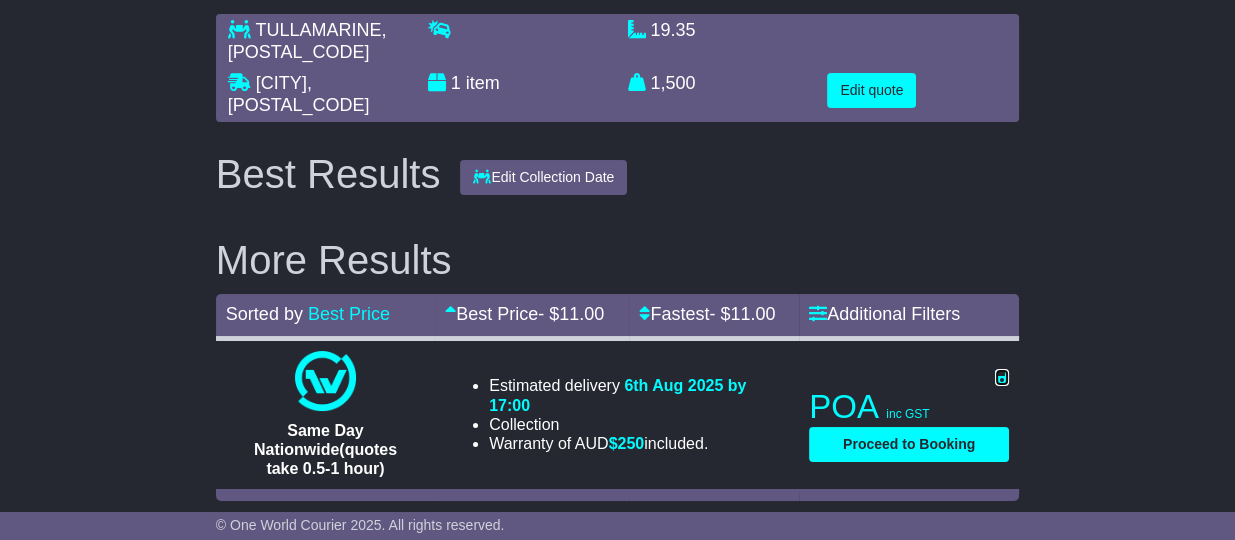 click at bounding box center (1002, 377) 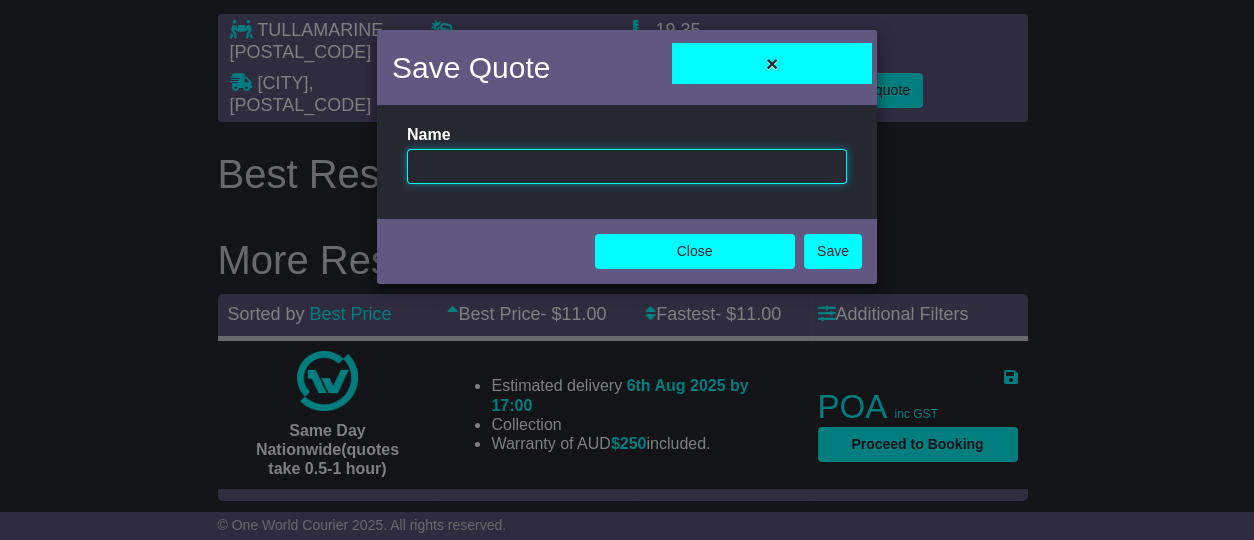 click at bounding box center [627, 166] 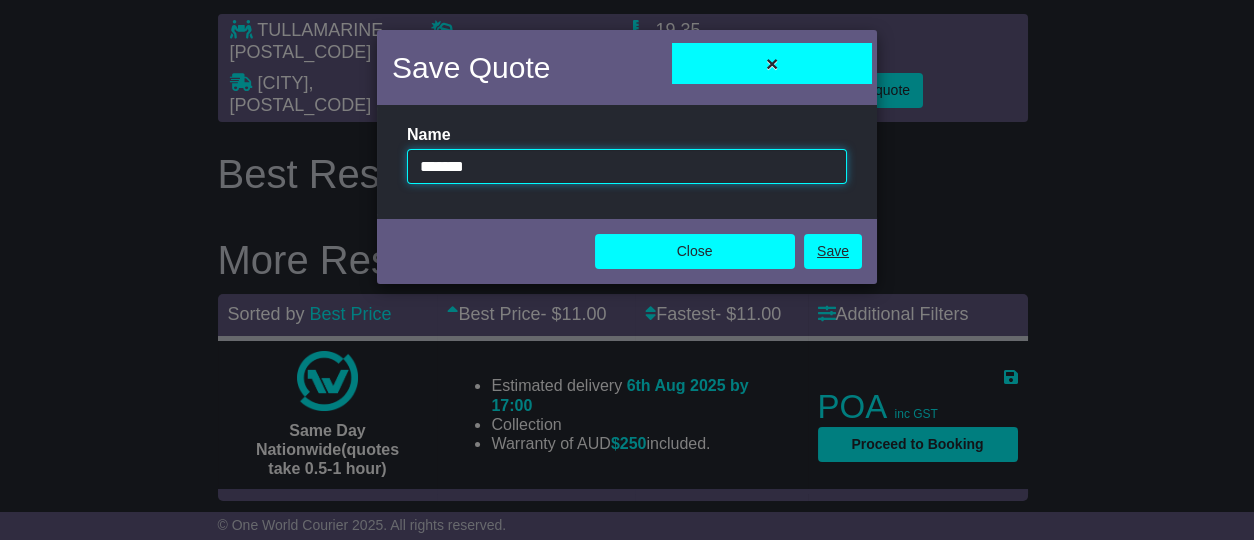 type on "*******" 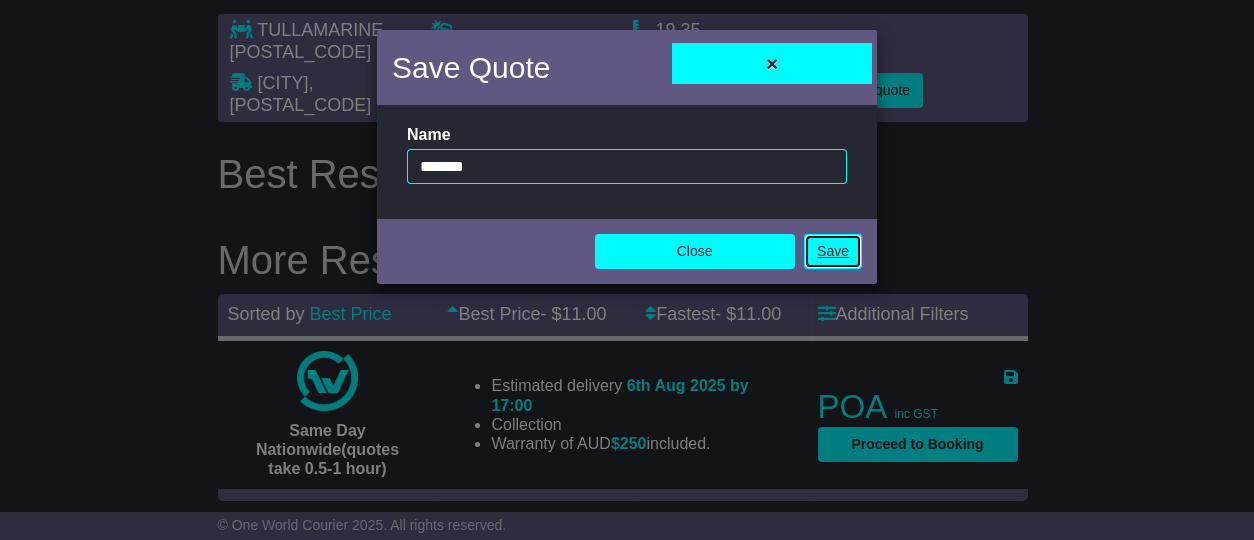 click on "Save" at bounding box center (833, 251) 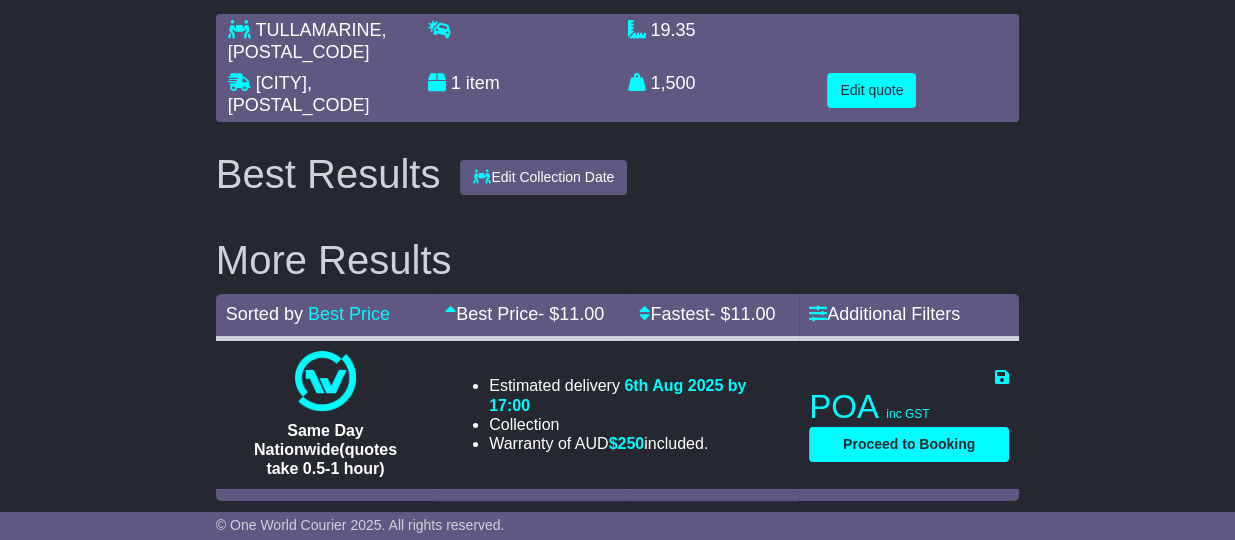 scroll, scrollTop: 0, scrollLeft: 0, axis: both 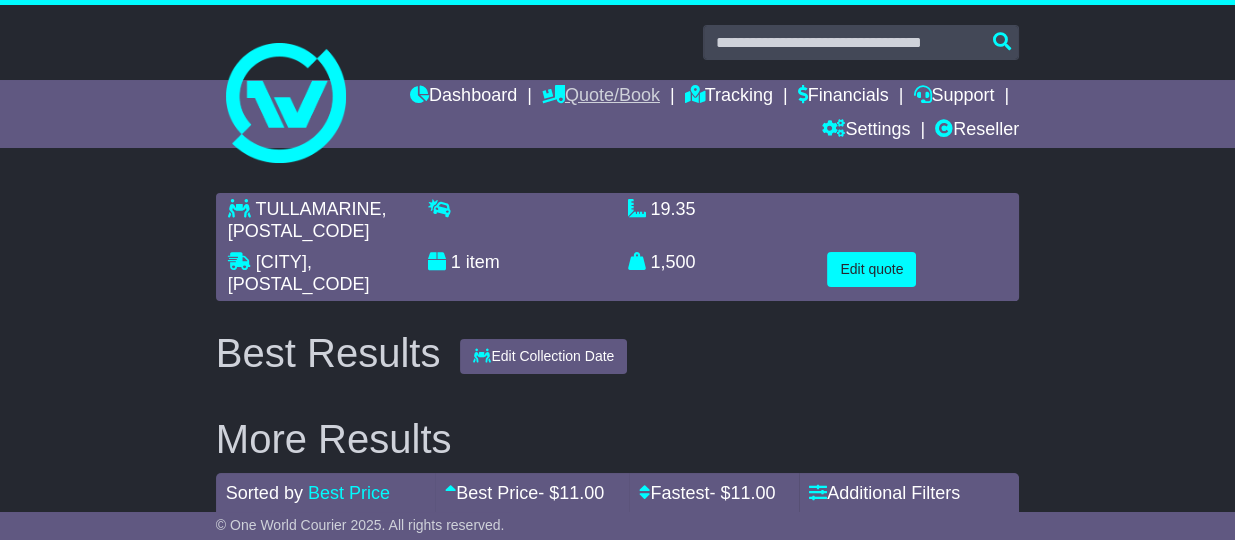 click on "Quote/Book" at bounding box center [601, 97] 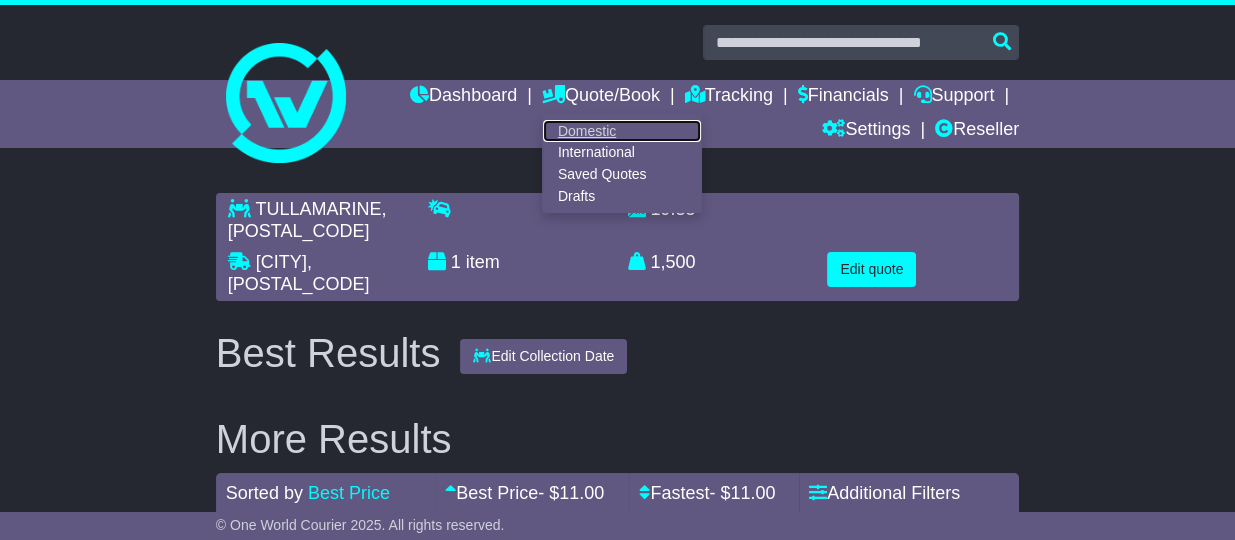 click on "Domestic" at bounding box center [622, 131] 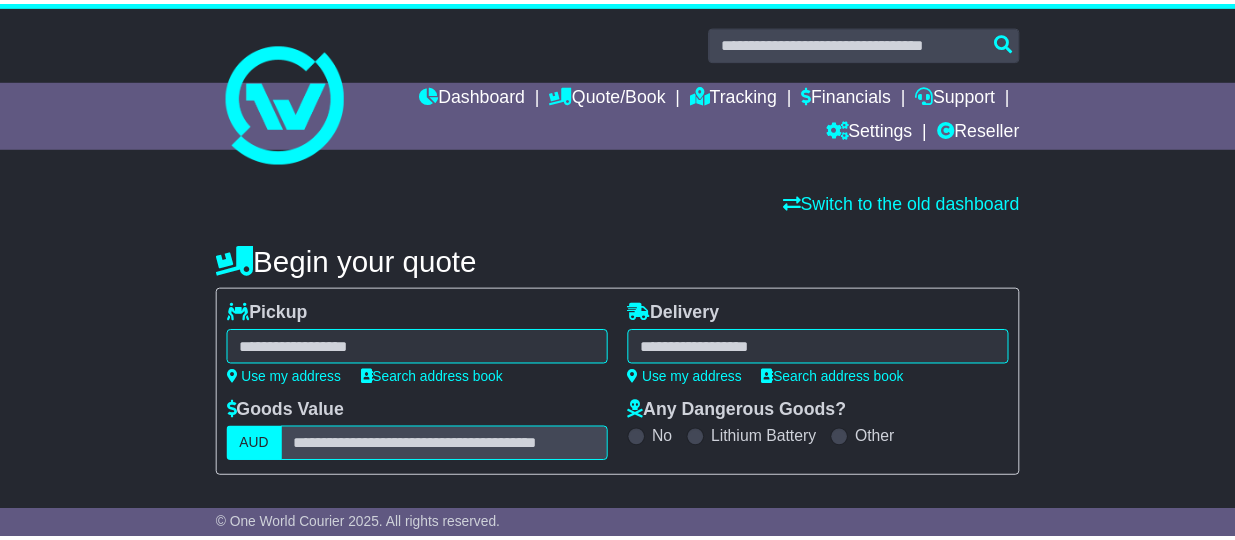 scroll, scrollTop: 0, scrollLeft: 0, axis: both 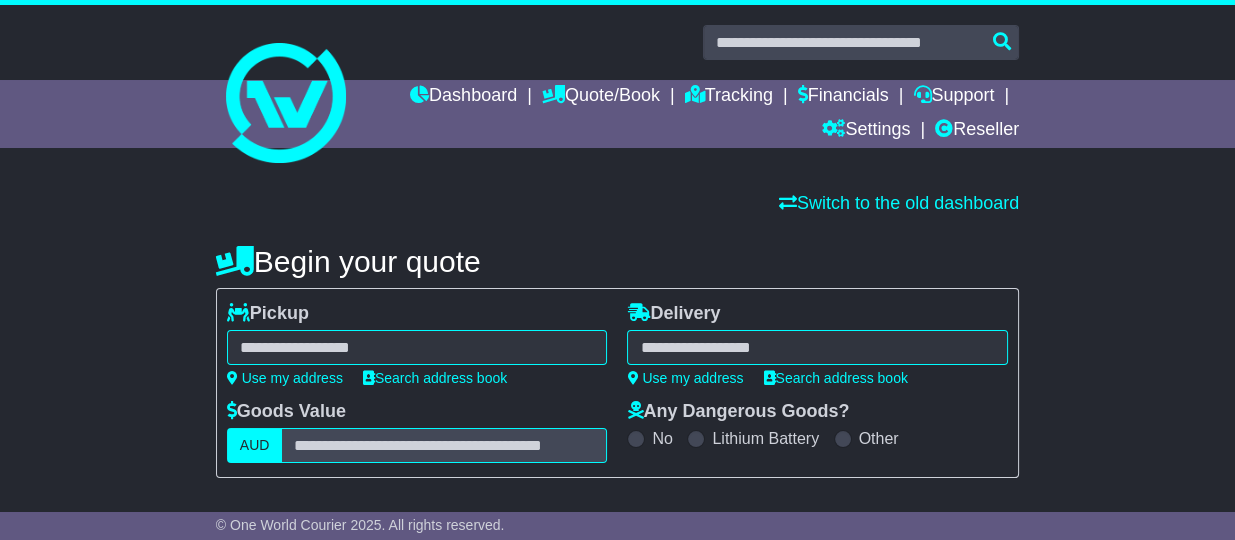 select 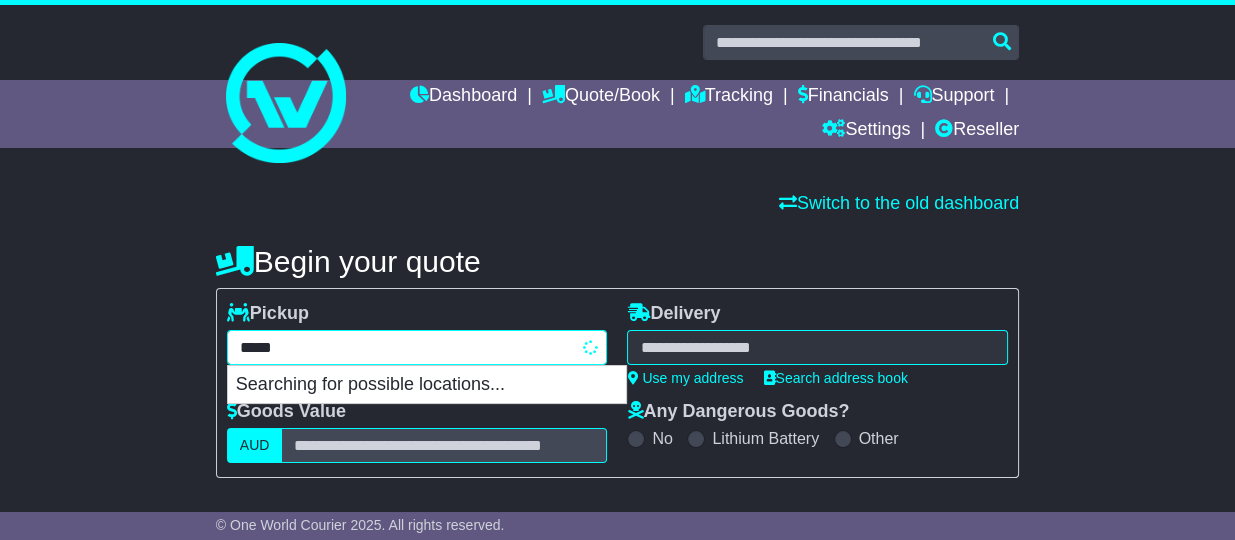 type on "******" 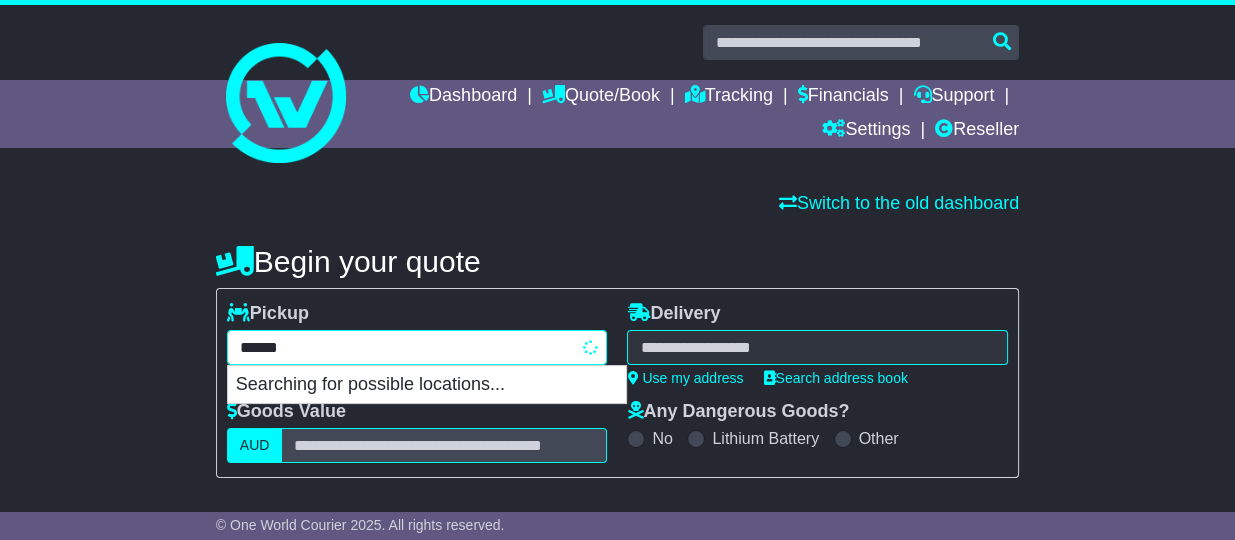 type on "**********" 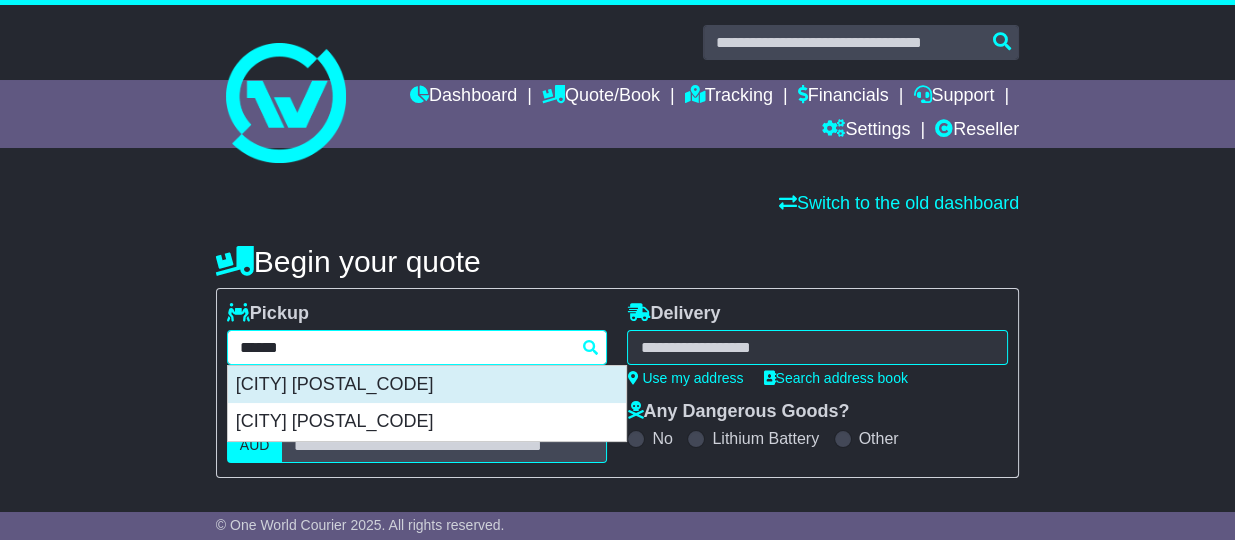 click on "[CITY] [POSTAL_CODE]" at bounding box center [427, 385] 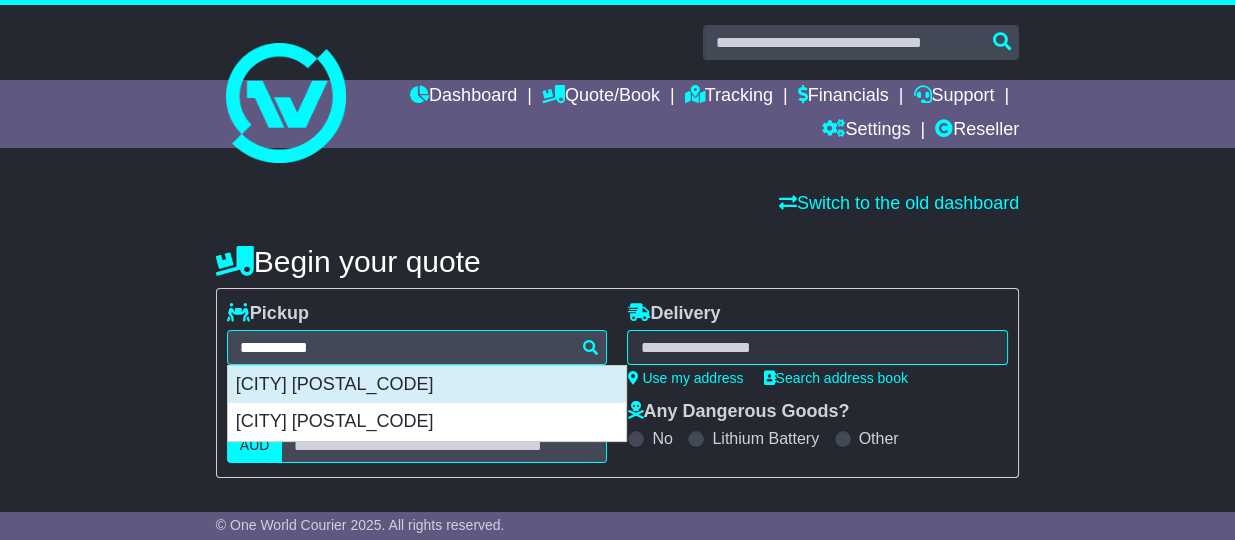 type on "**********" 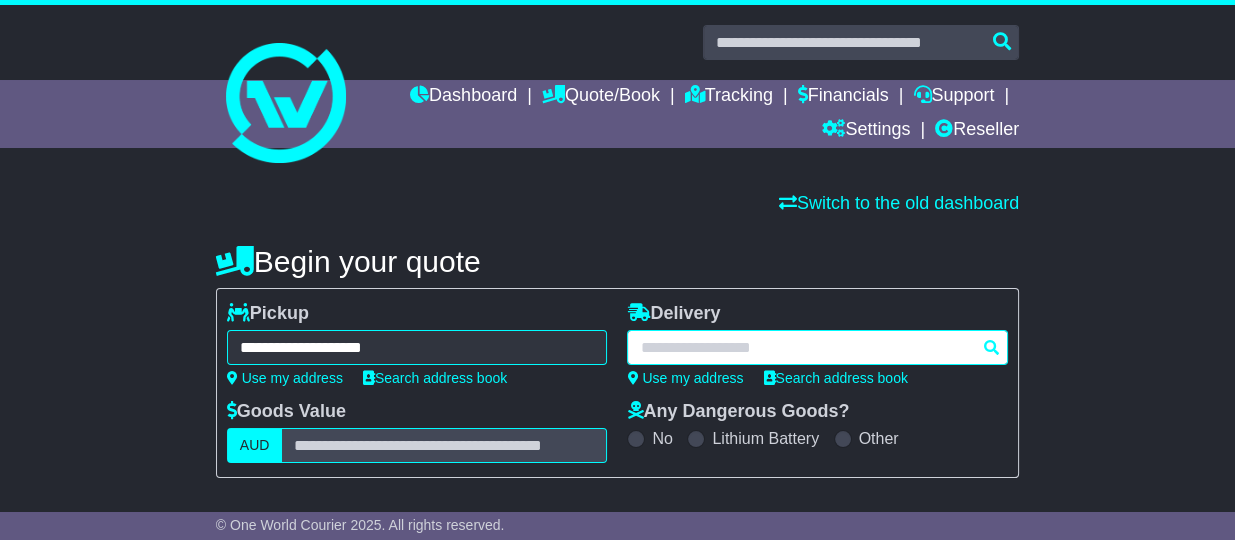 click at bounding box center (817, 347) 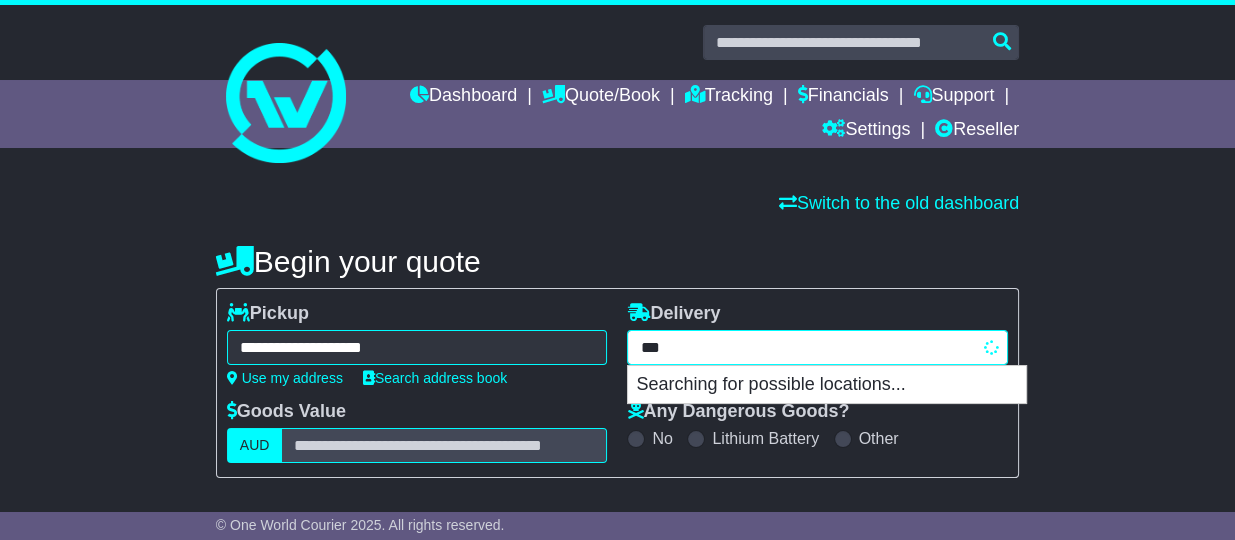 type on "****" 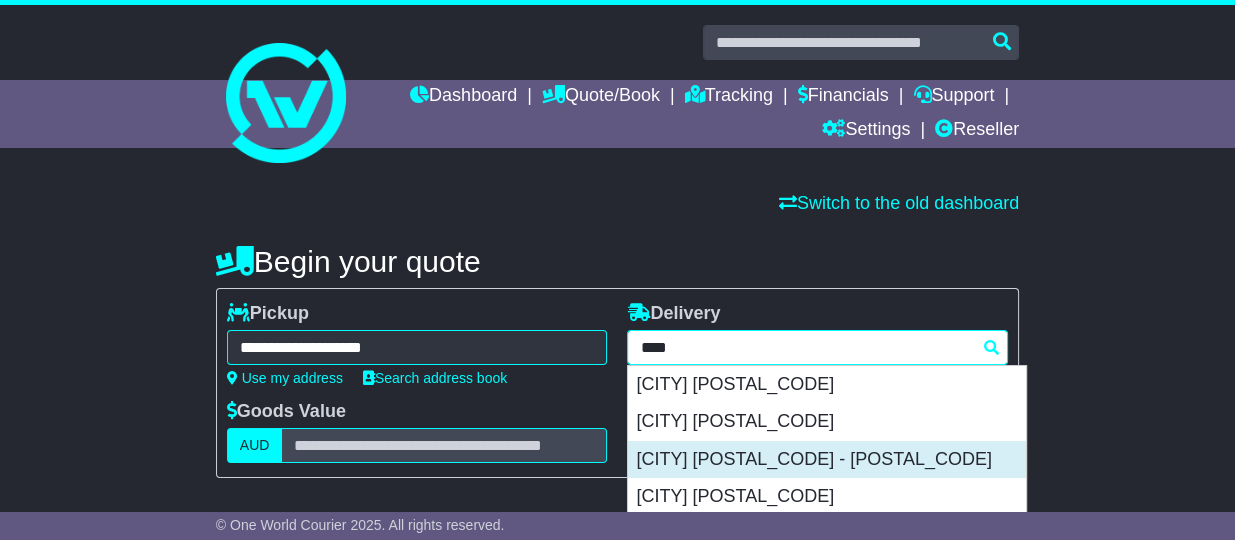 click on "[CITY] [POSTAL_CODE] - [POSTAL_CODE]" at bounding box center (827, 460) 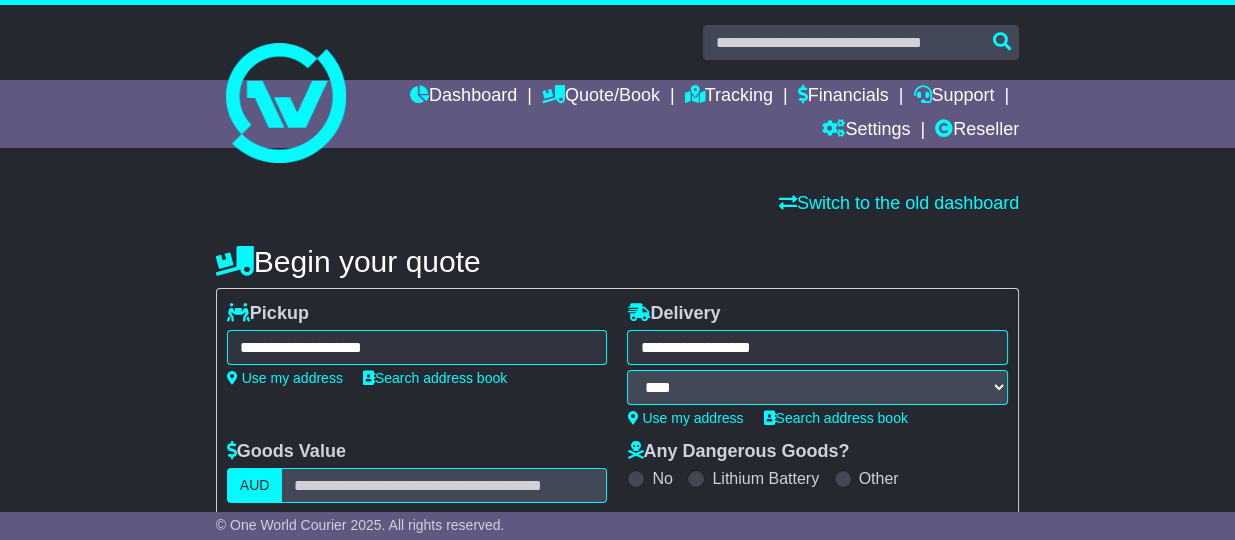 type on "**********" 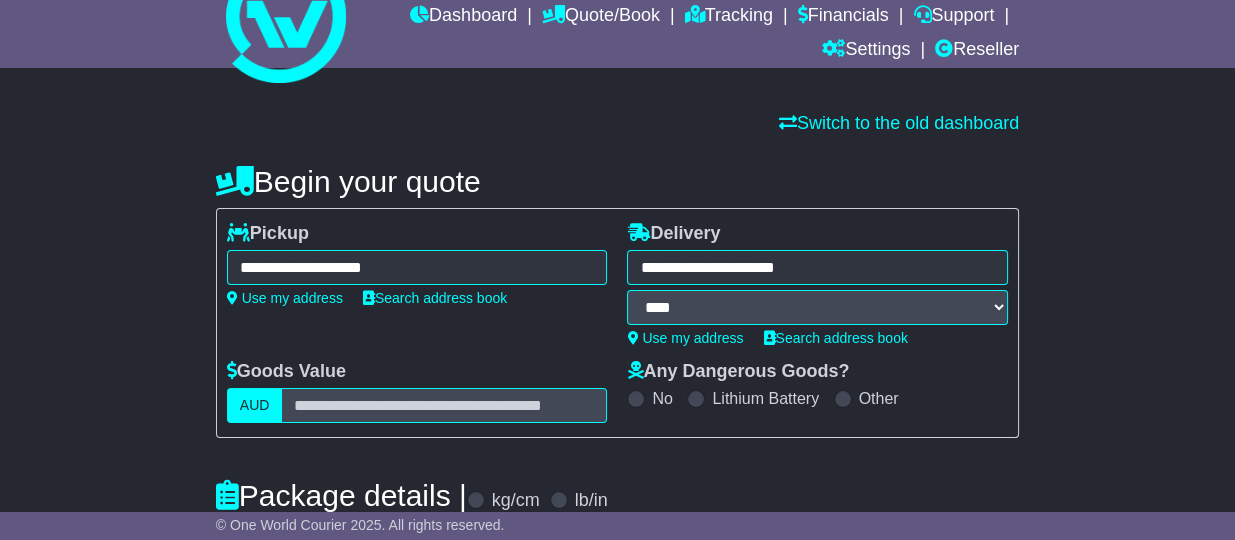 scroll, scrollTop: 125, scrollLeft: 0, axis: vertical 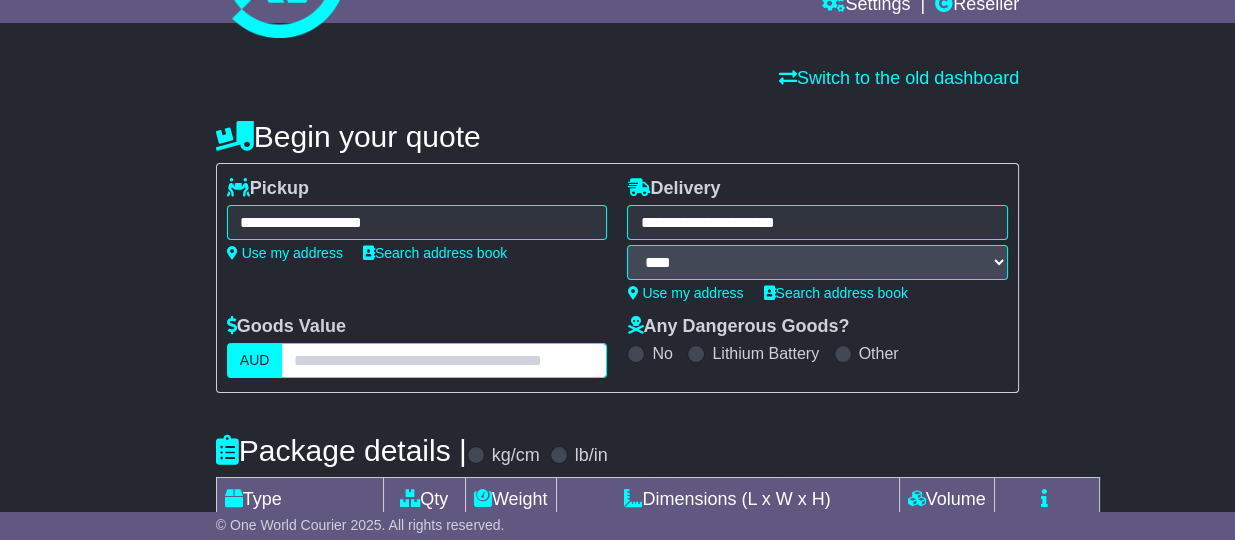 click at bounding box center [444, 360] 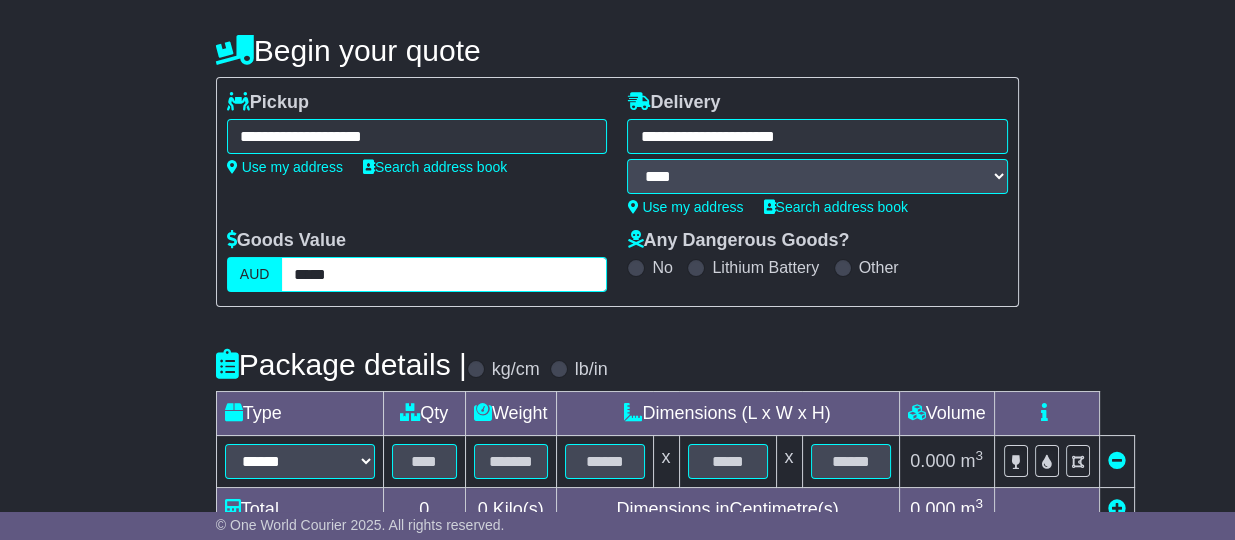 scroll, scrollTop: 375, scrollLeft: 0, axis: vertical 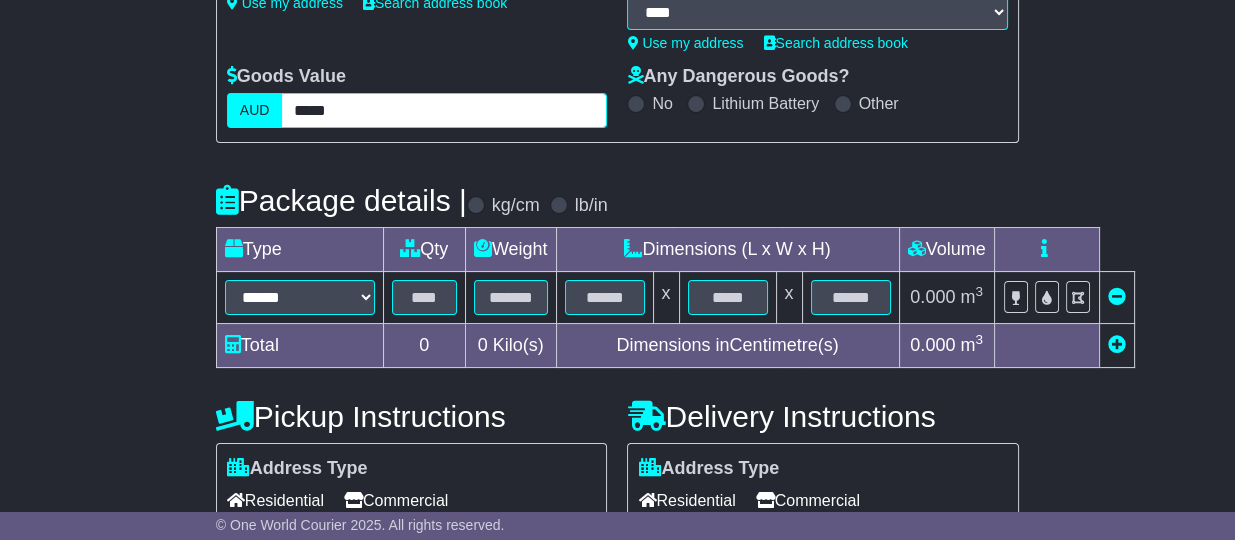 type on "*****" 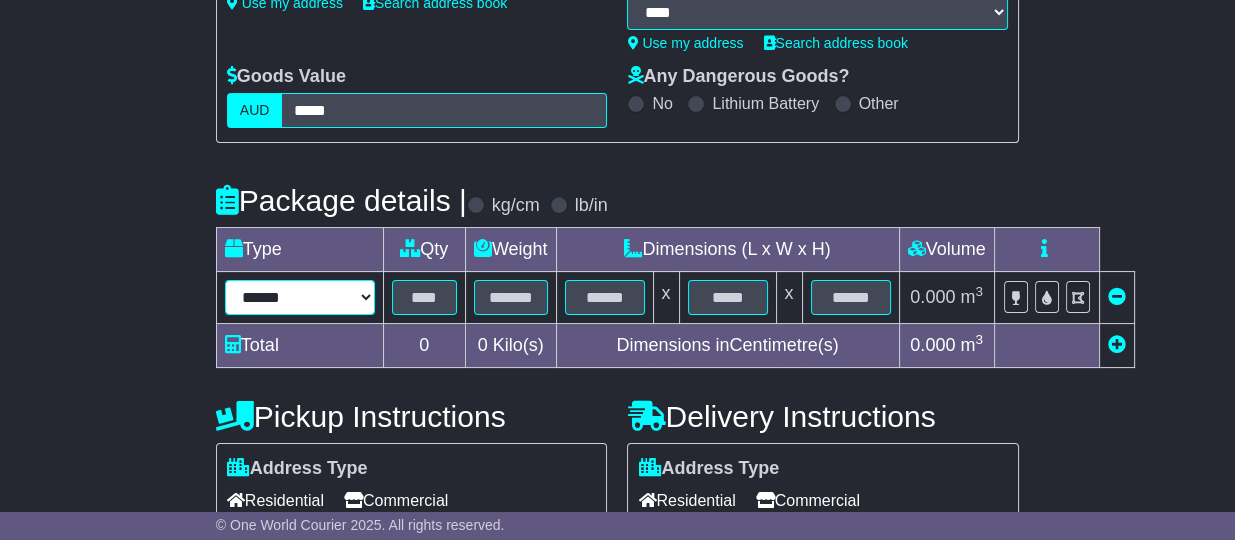 click on "****** ****** *** ******** ***** **** **** ****** *** *******" at bounding box center (300, 297) 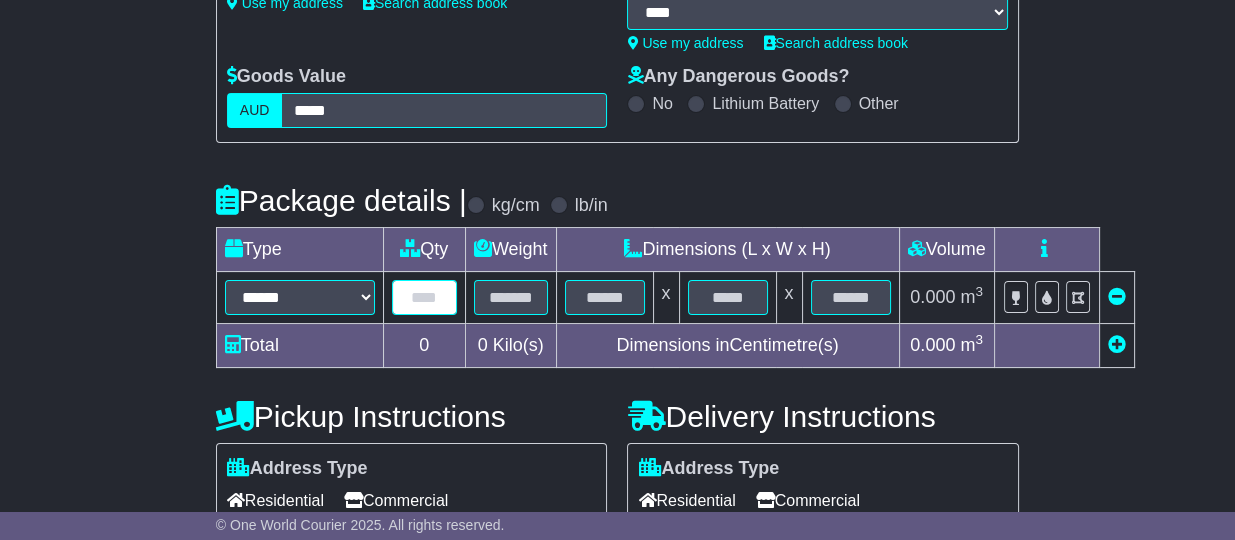 click at bounding box center (424, 297) 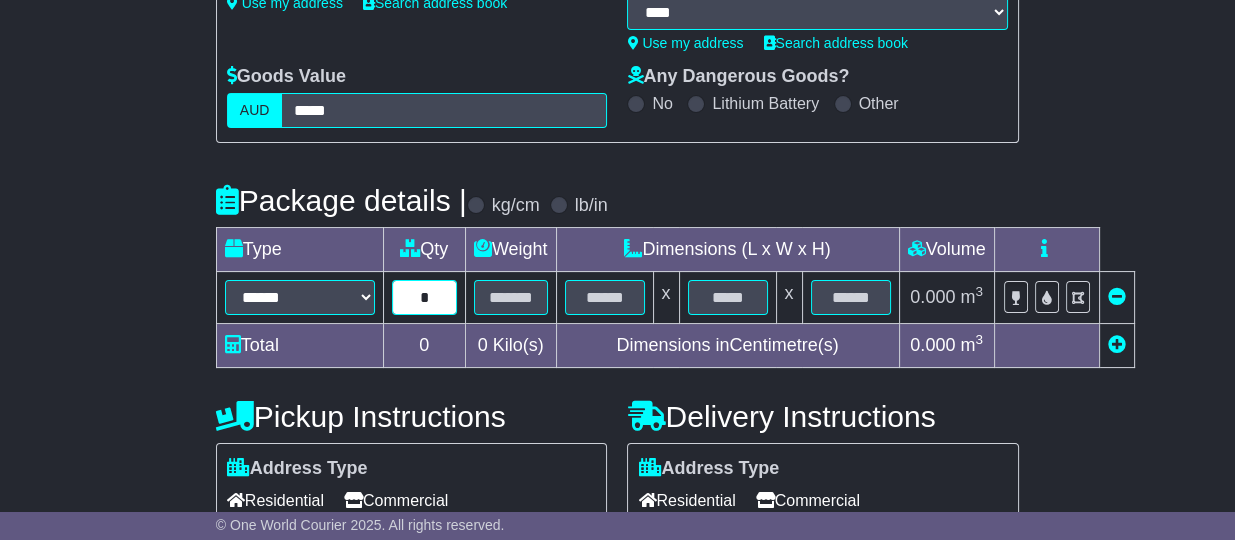 type on "*" 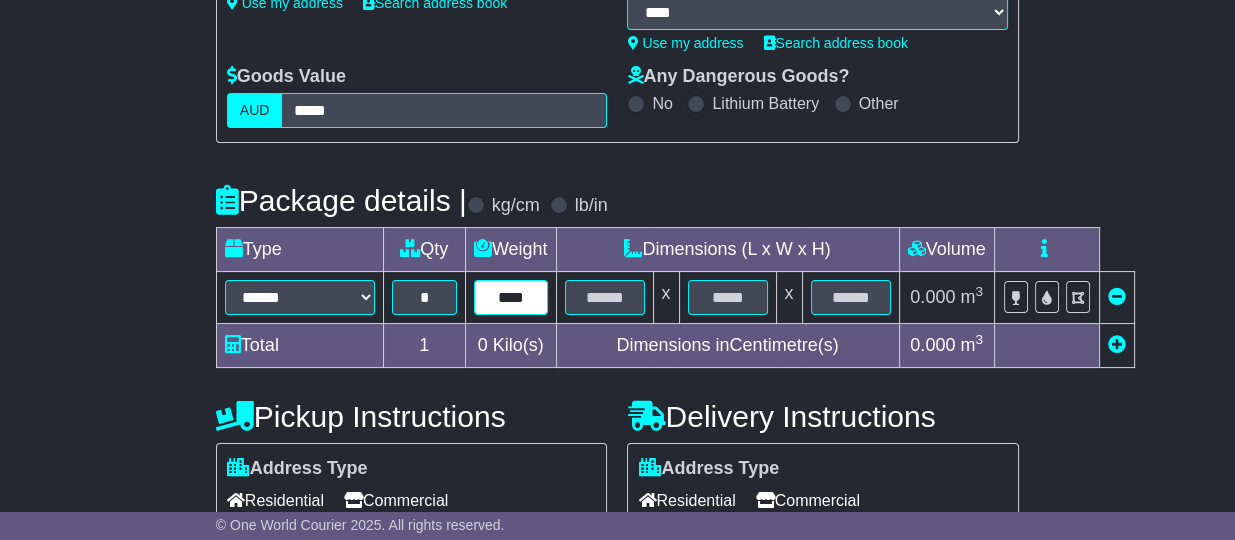 type on "****" 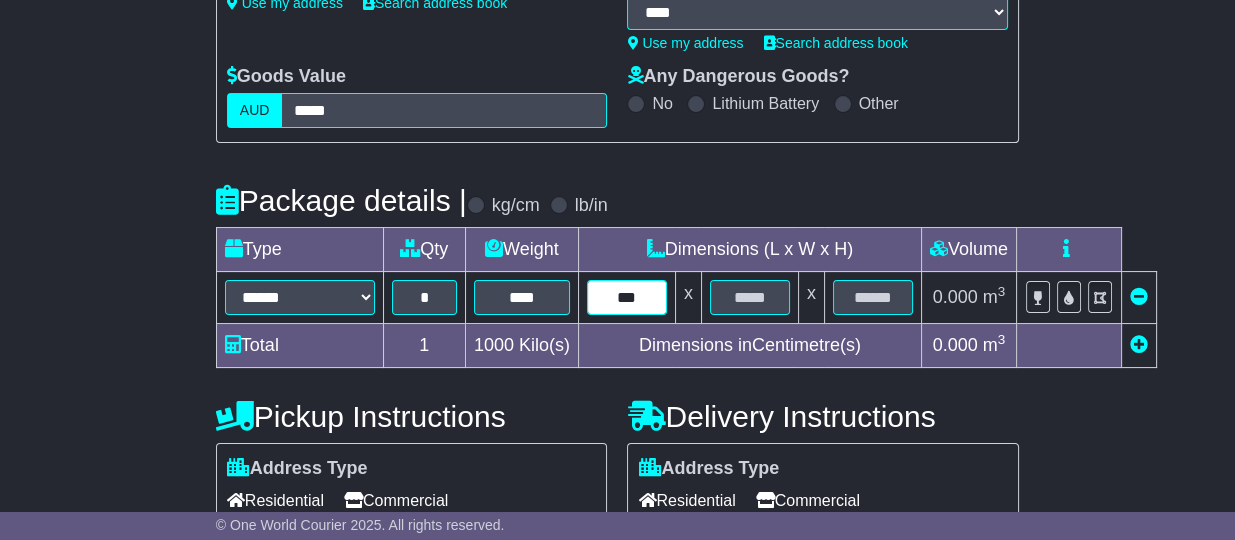 type on "***" 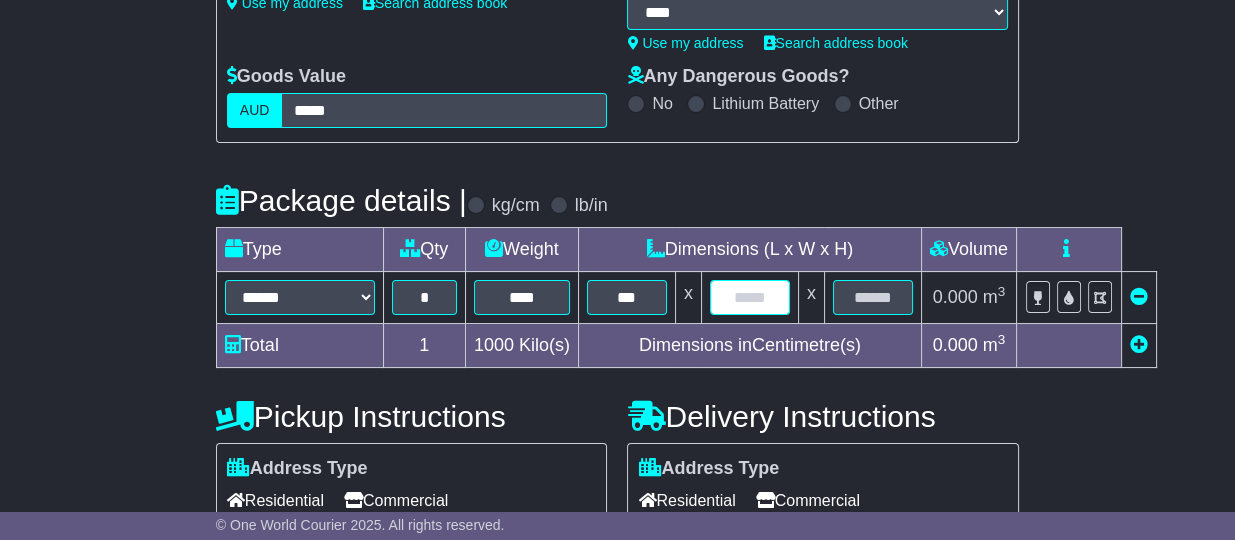 click at bounding box center (750, 297) 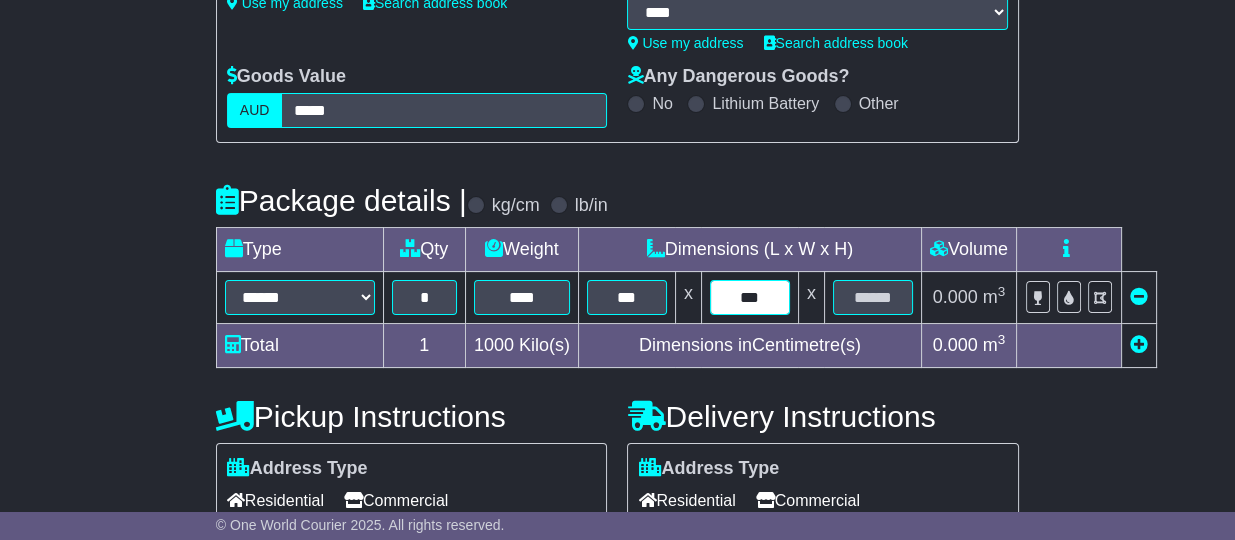 type on "***" 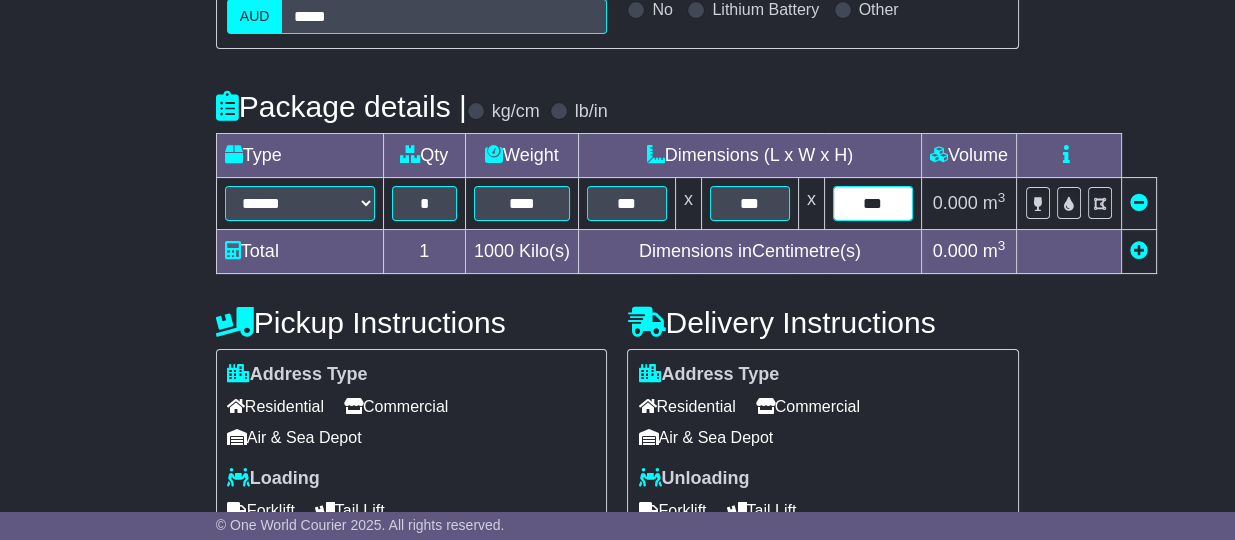 scroll, scrollTop: 500, scrollLeft: 0, axis: vertical 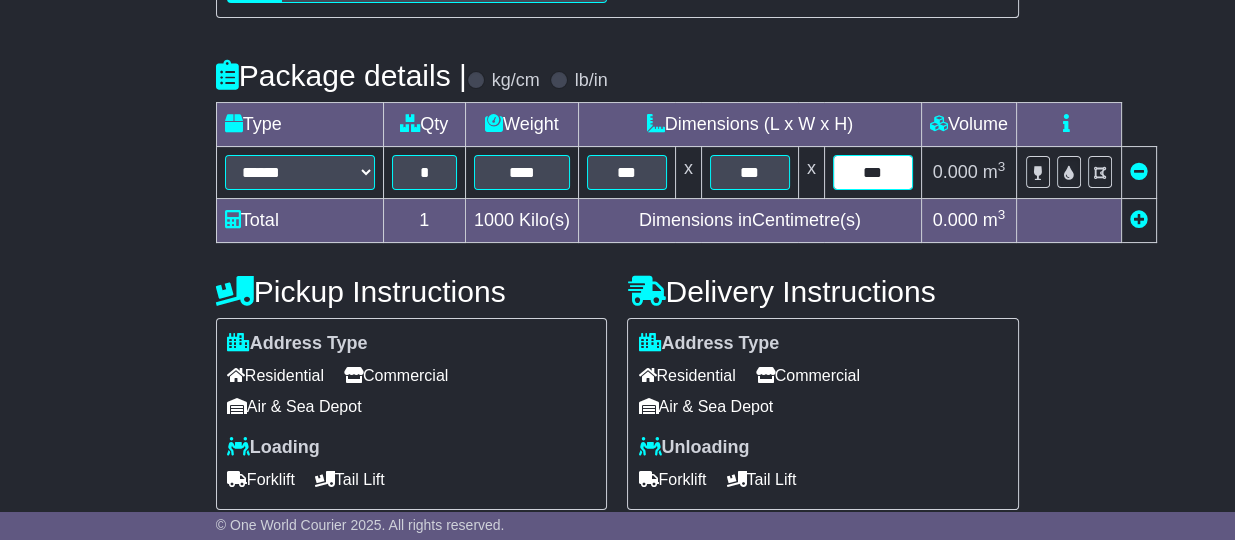 type on "***" 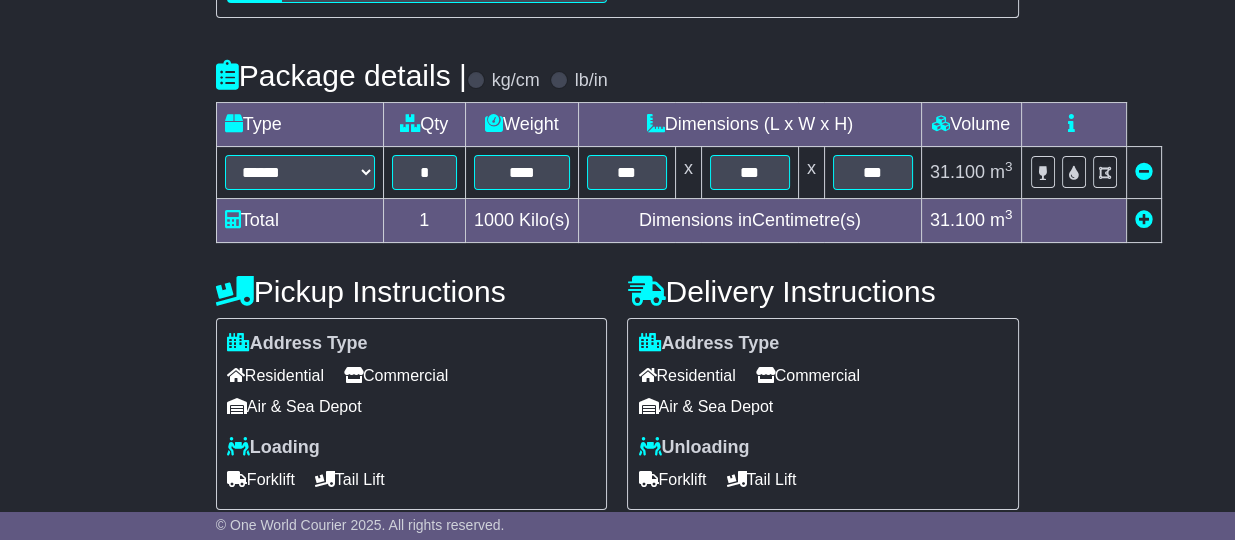 click on "Commercial" at bounding box center [808, 375] 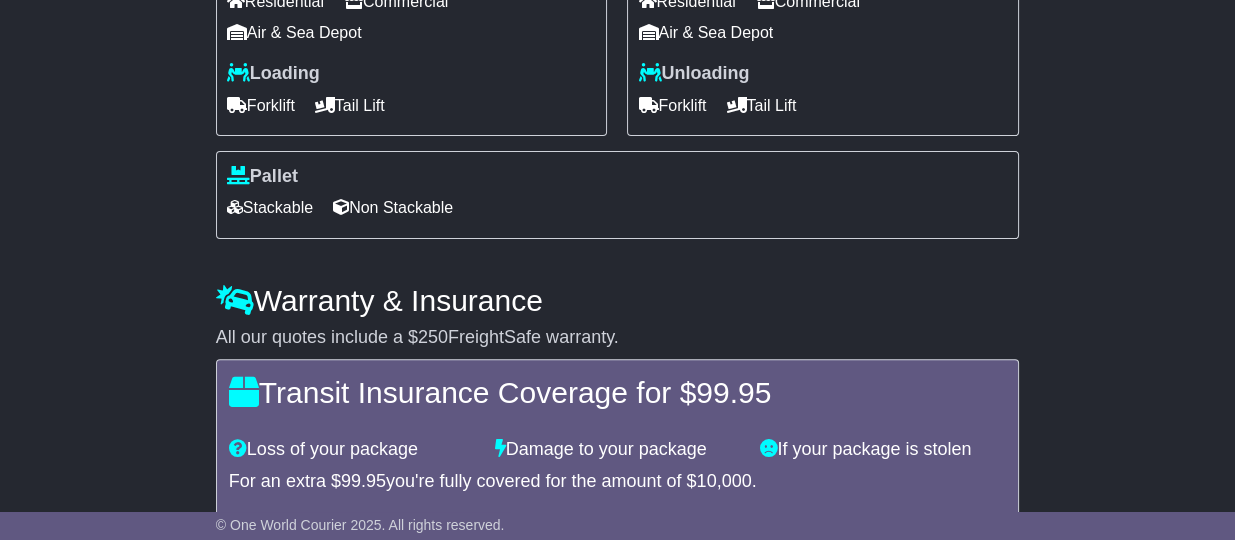 scroll, scrollTop: 875, scrollLeft: 0, axis: vertical 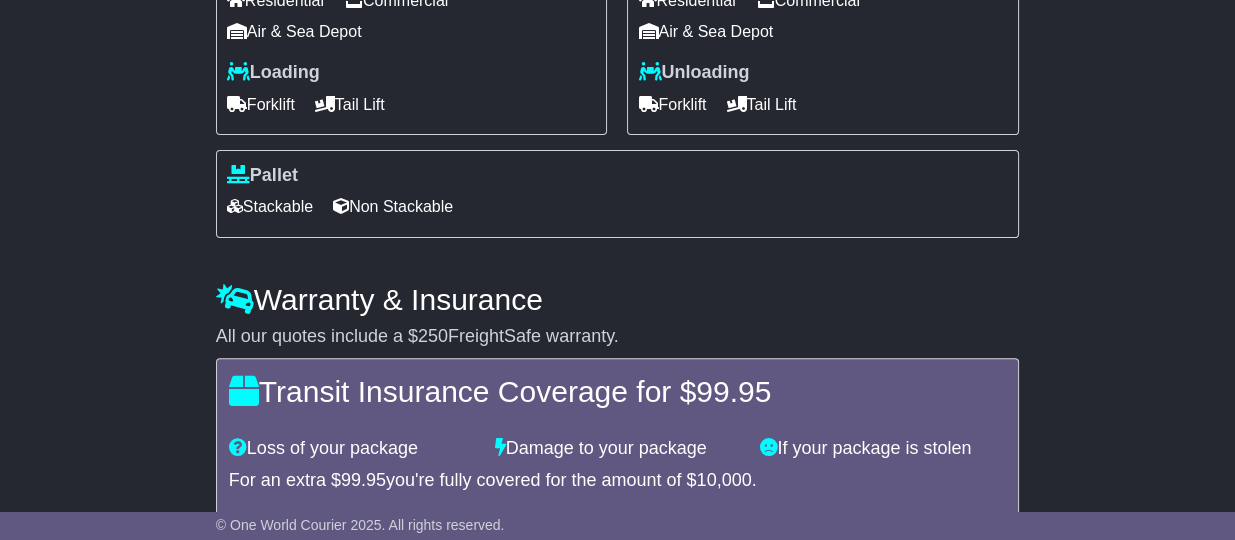 click on "Non Stackable" at bounding box center (393, 206) 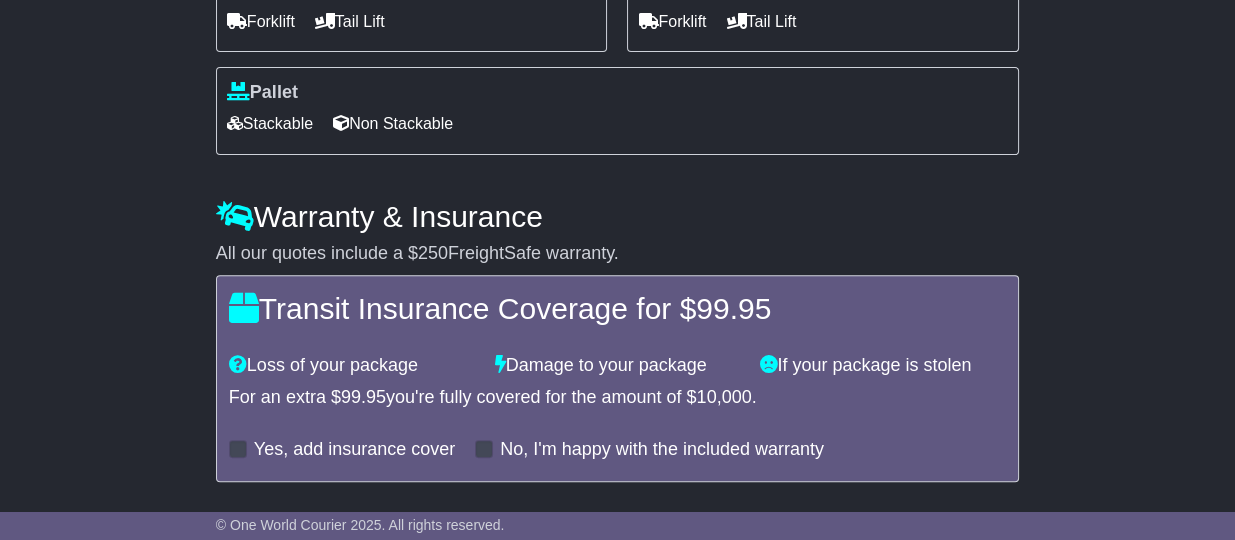 scroll, scrollTop: 1013, scrollLeft: 0, axis: vertical 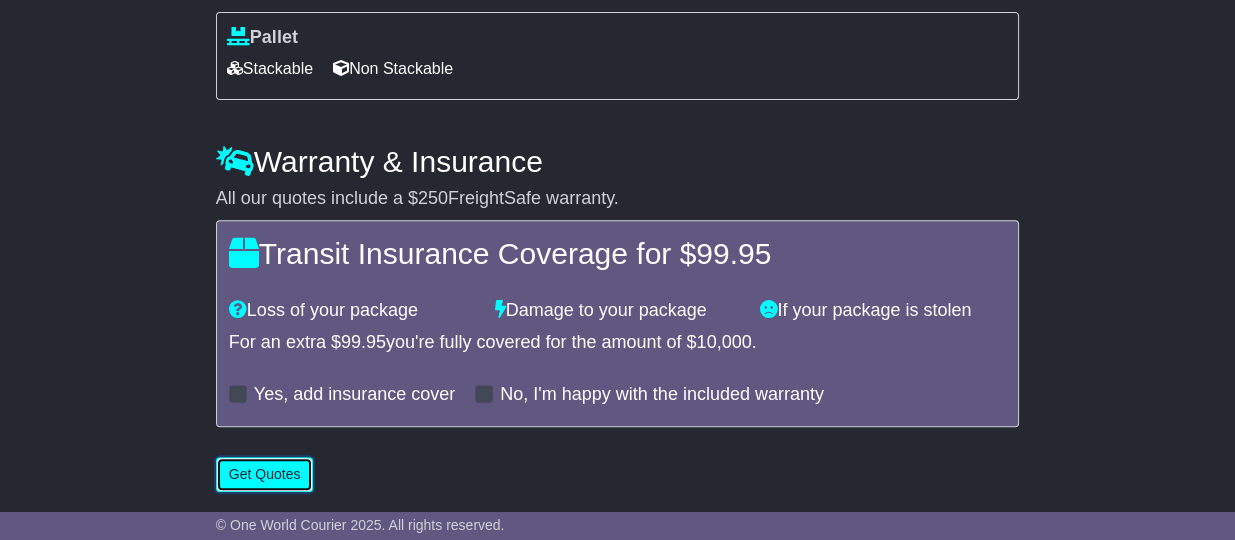 click on "Get Quotes" at bounding box center (265, 474) 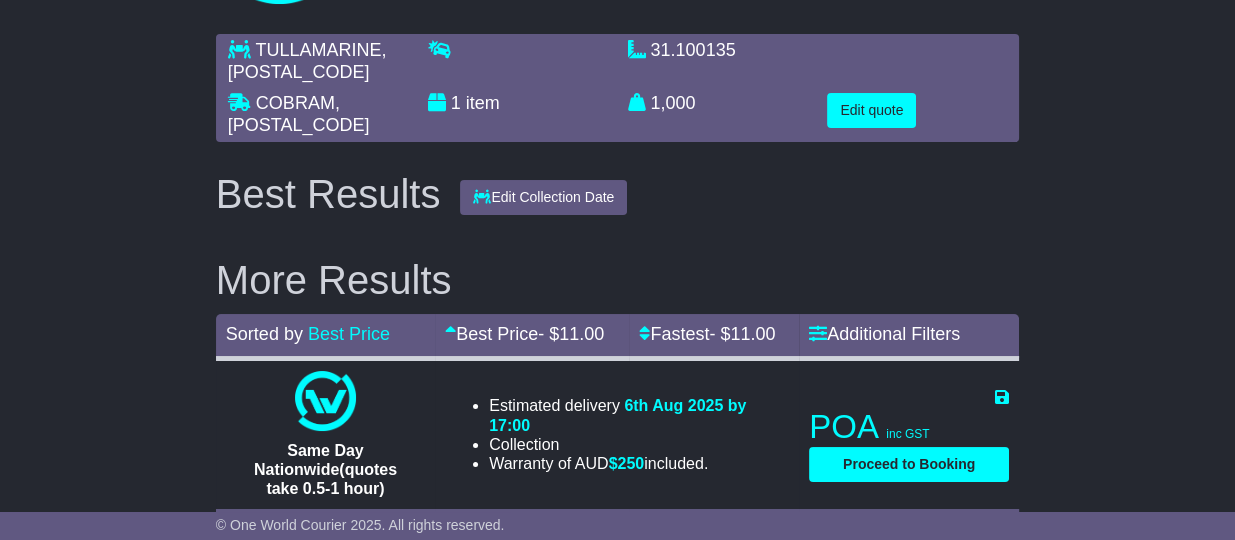 scroll, scrollTop: 179, scrollLeft: 0, axis: vertical 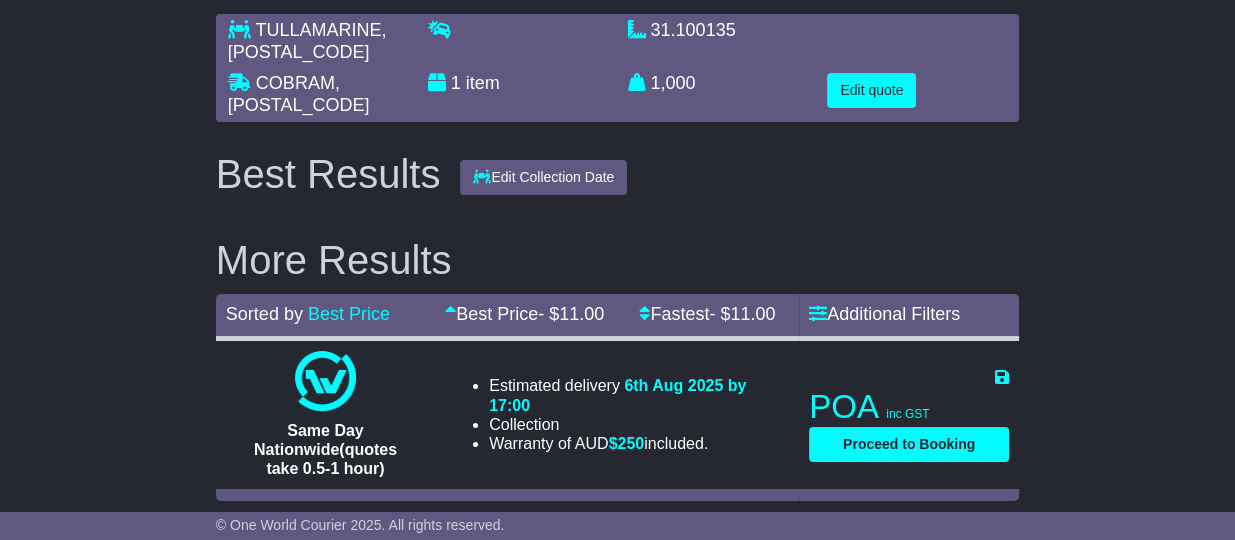 click on "POA
inc GST
Proceed to Booking
About this service
Save Quote
×
Close
Save" at bounding box center [909, 414] 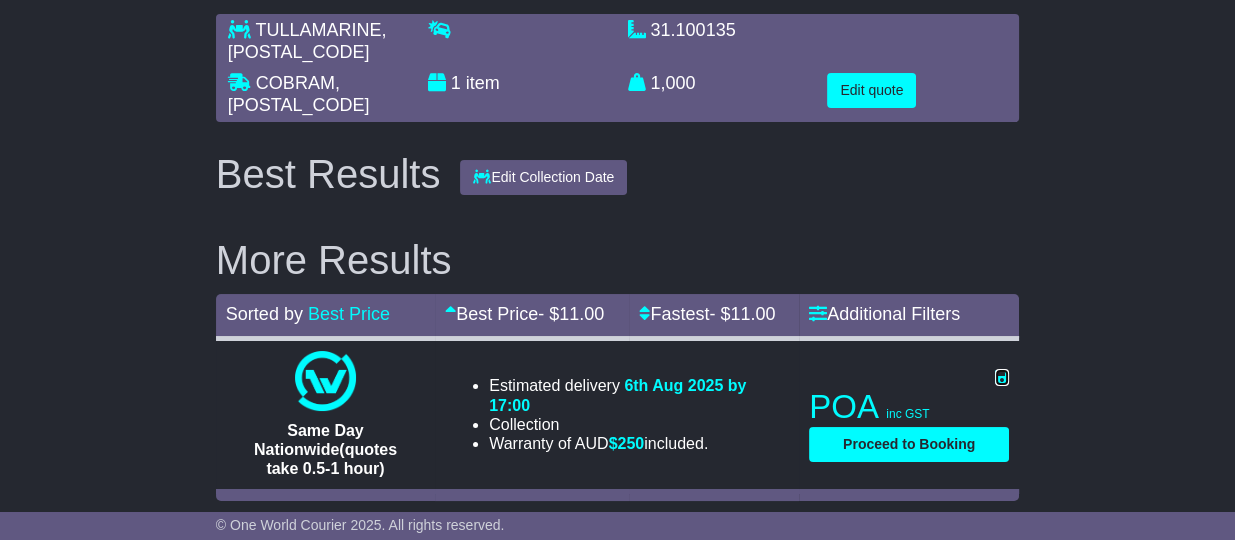 click at bounding box center [1002, 377] 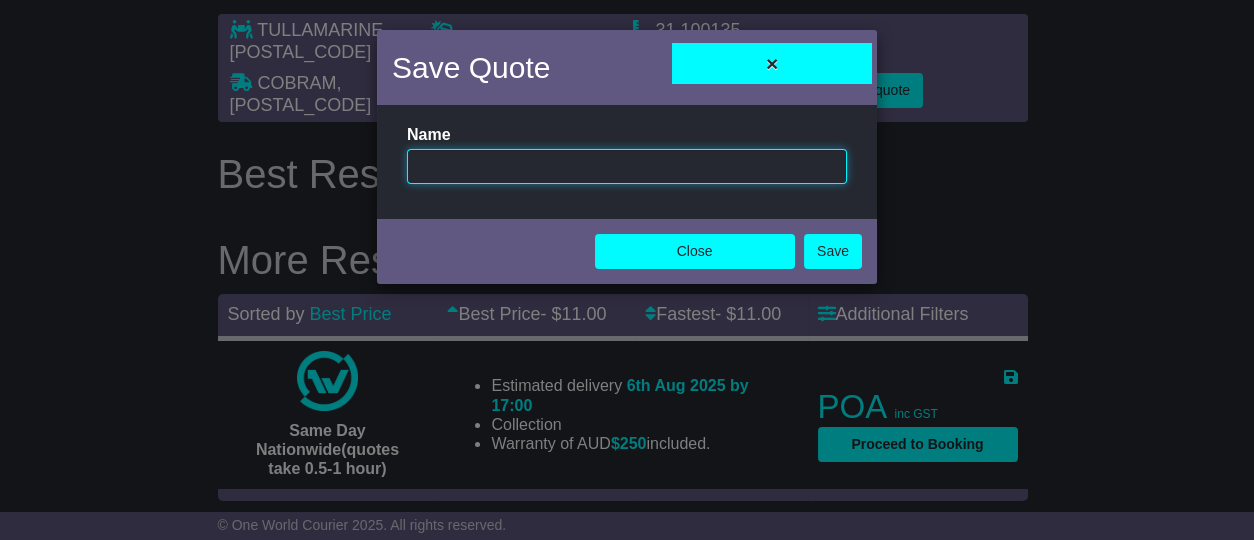 click at bounding box center [627, 166] 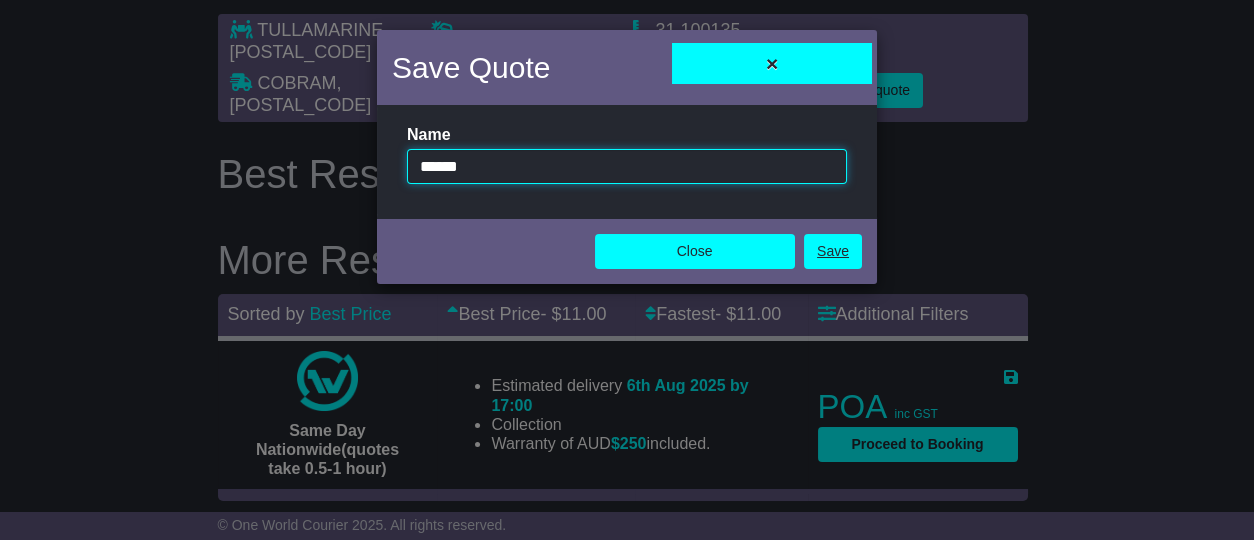 type on "******" 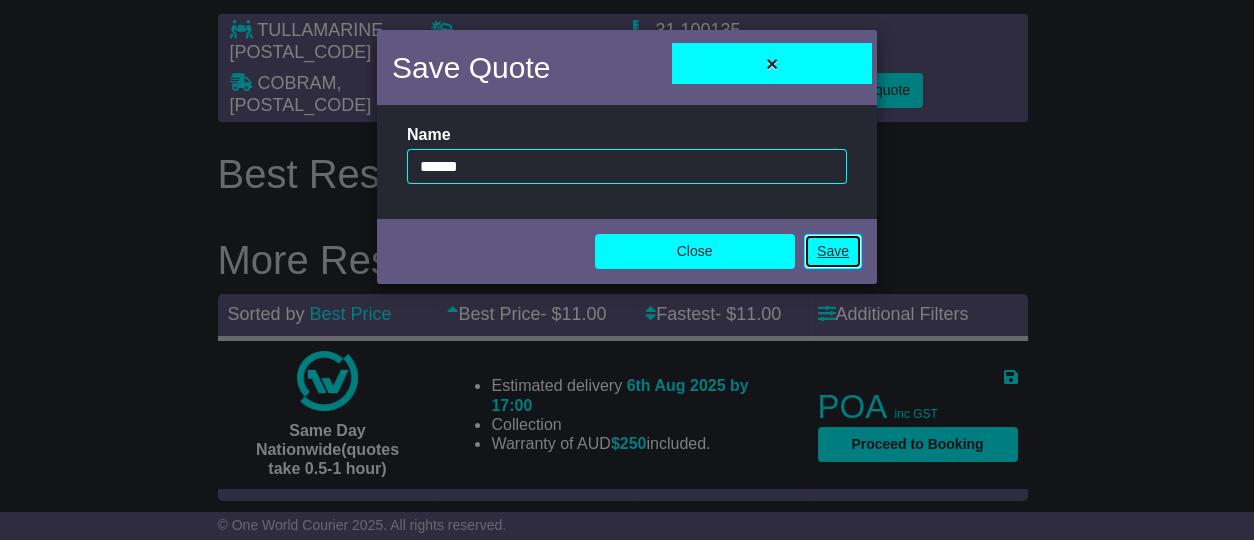click on "Save" at bounding box center (833, 251) 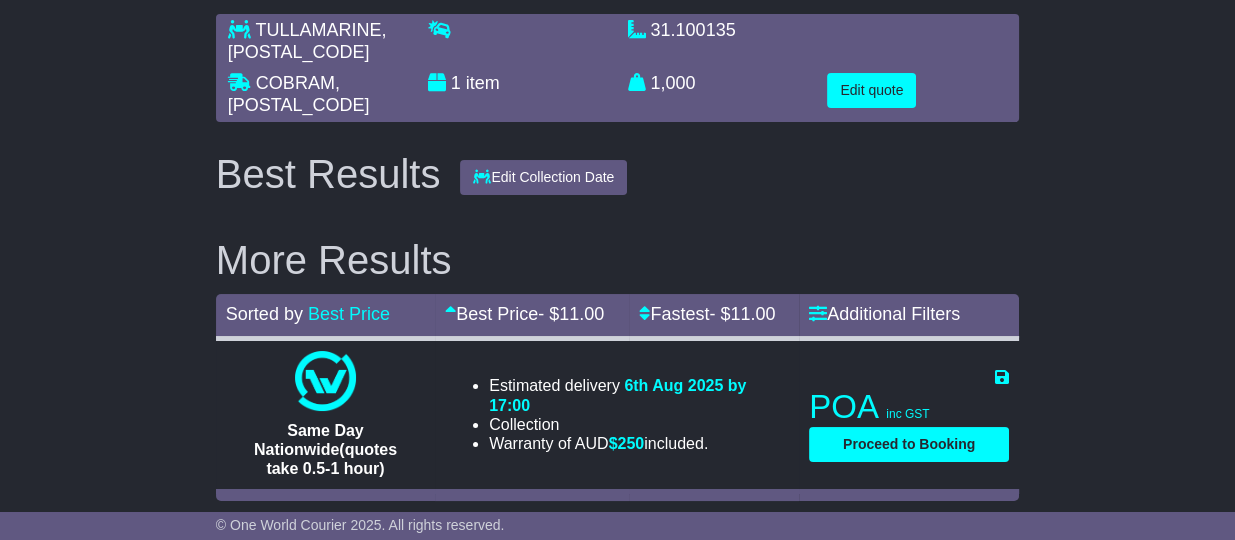 scroll, scrollTop: 0, scrollLeft: 0, axis: both 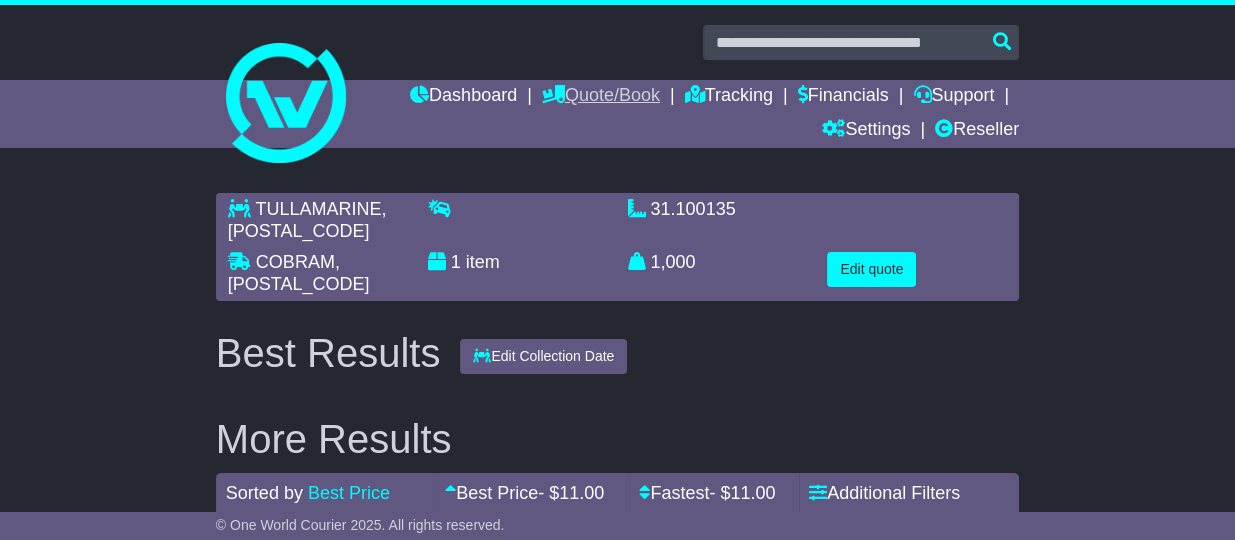 click on "Quote/Book" at bounding box center [601, 97] 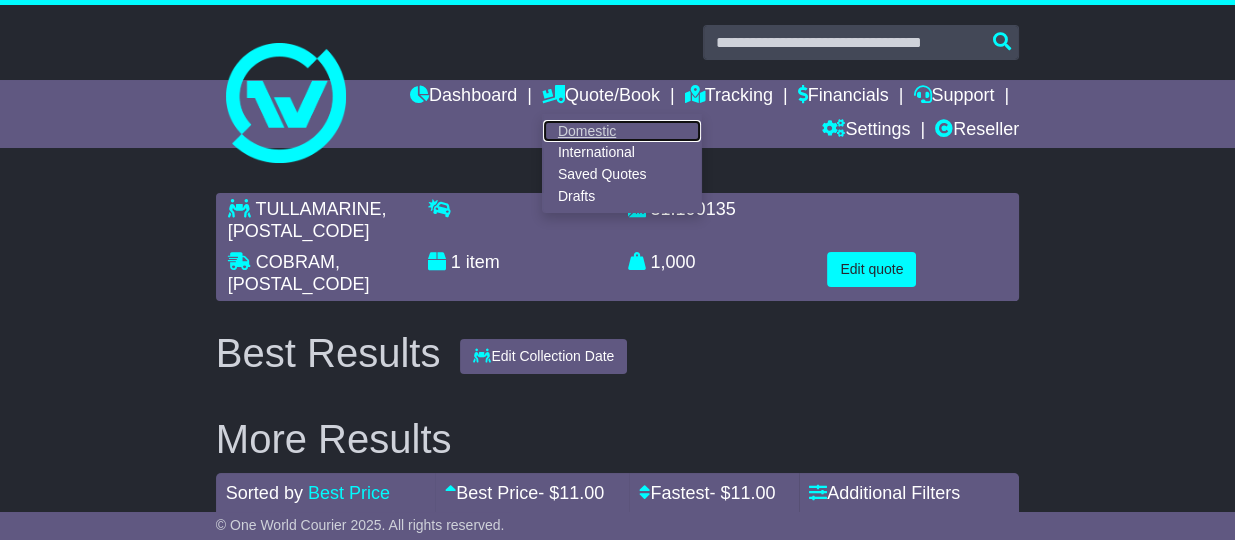 click on "Domestic" at bounding box center [622, 131] 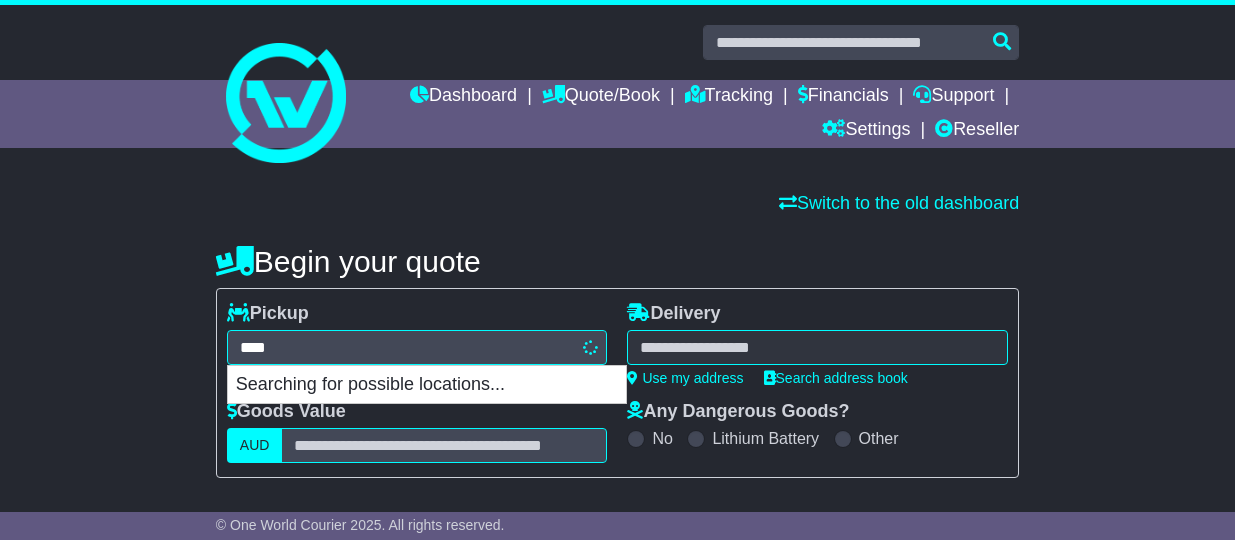 scroll, scrollTop: 0, scrollLeft: 0, axis: both 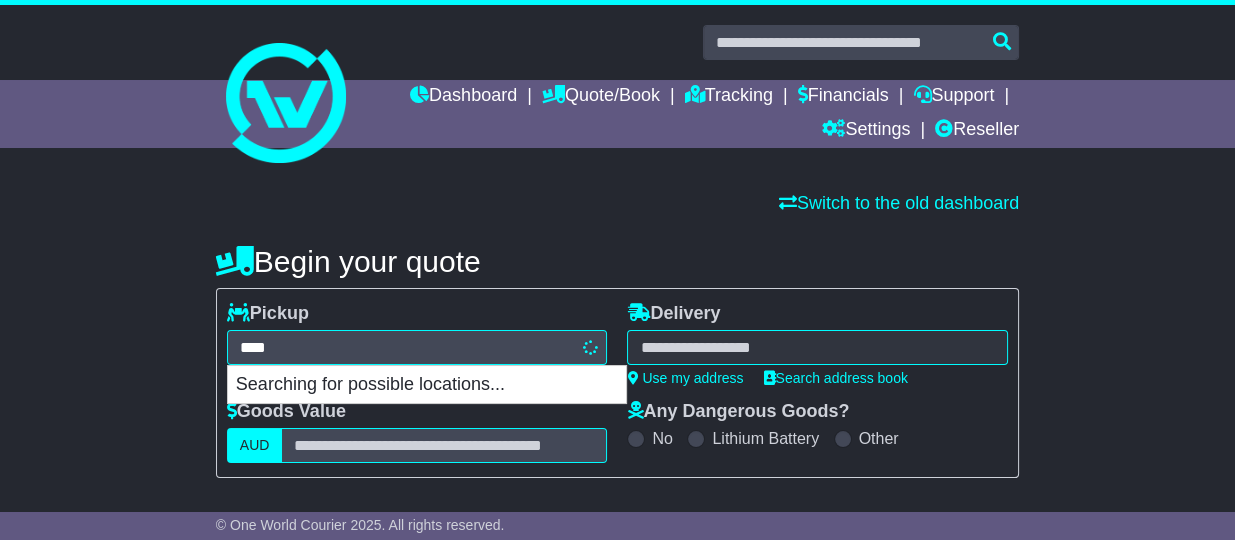 type on "**********" 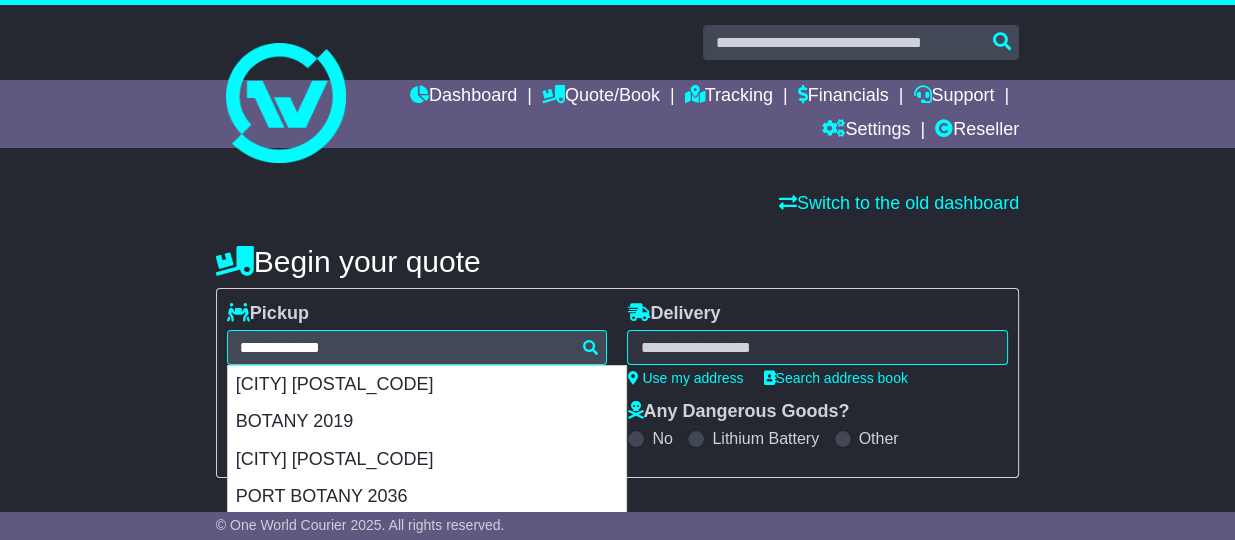type 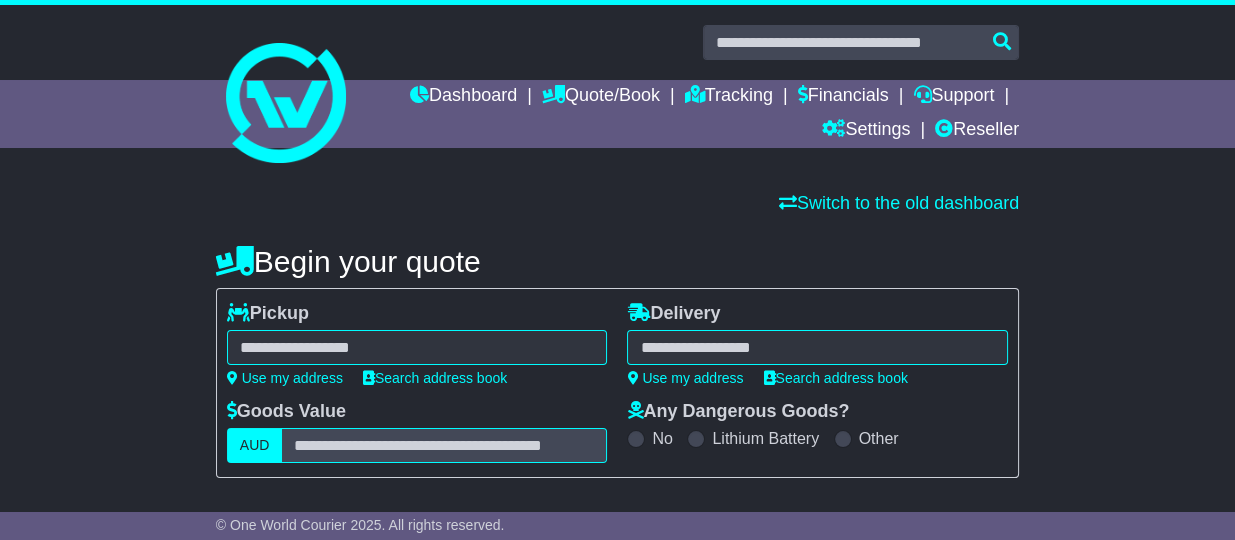 click on "****** [CITY] [CITY] [CITY] [CITY] [POSTAL_CODE] [CITY] [POSTAL_CODE]" at bounding box center [417, 347] 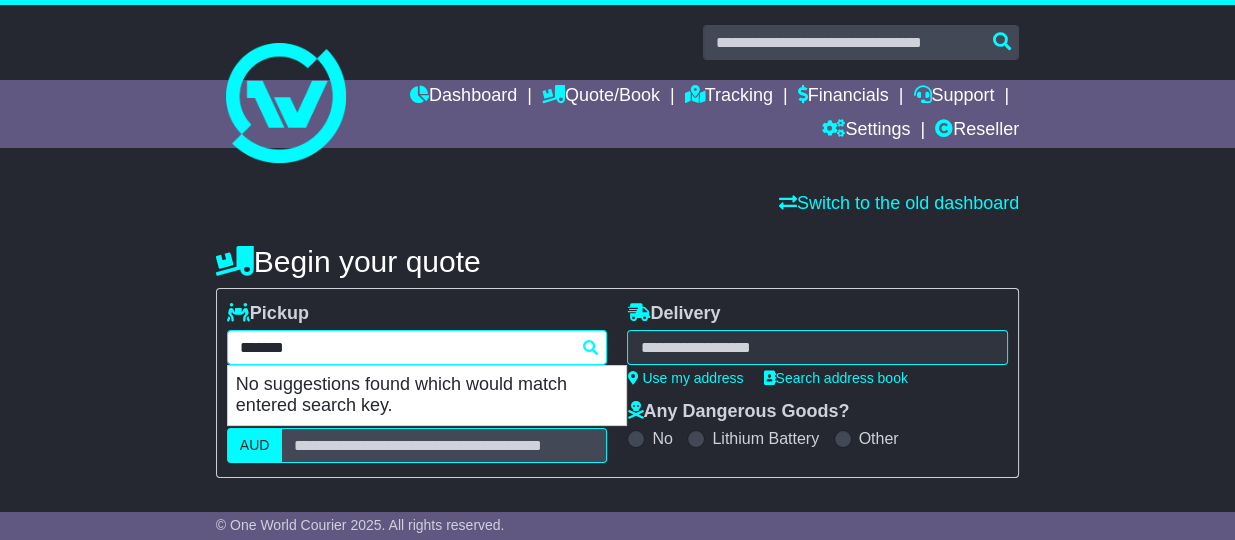 type on "******" 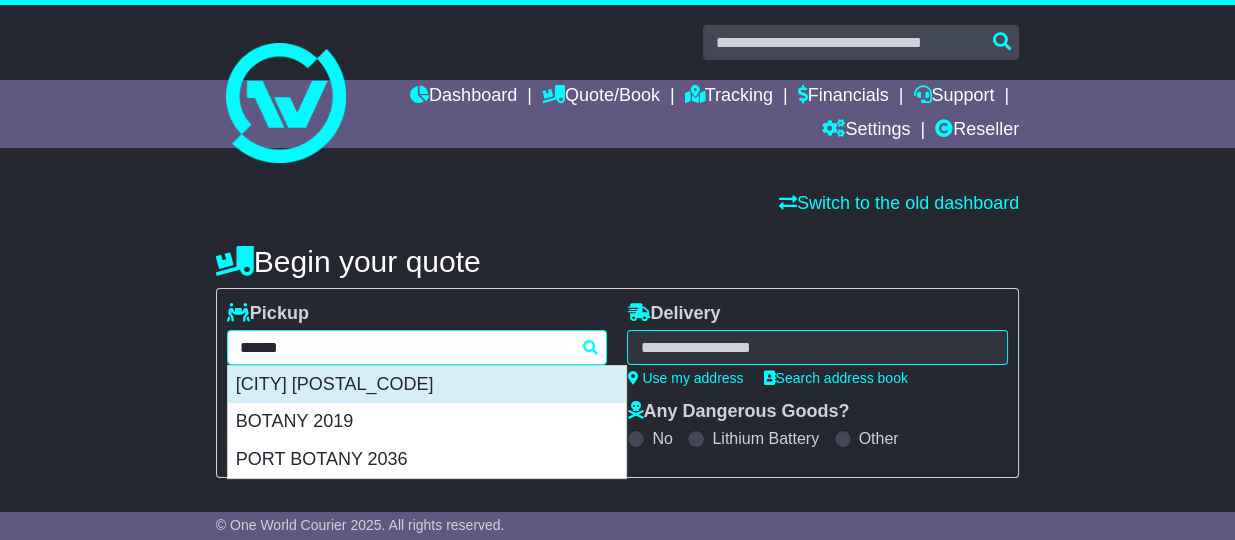 click on "[CITY] [POSTAL_CODE]" at bounding box center (427, 385) 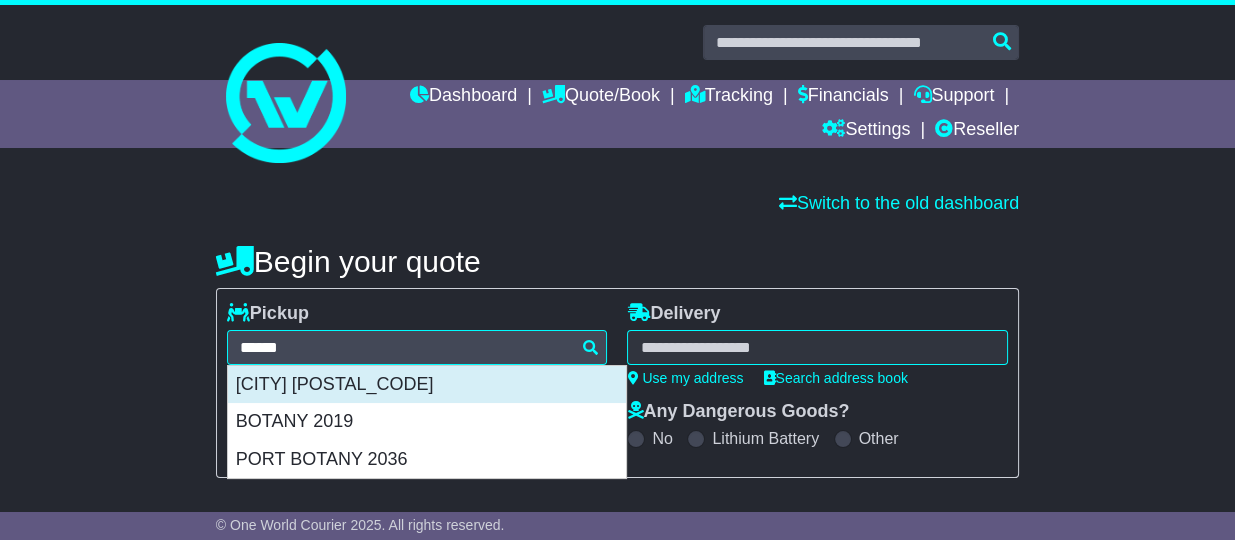 type on "**********" 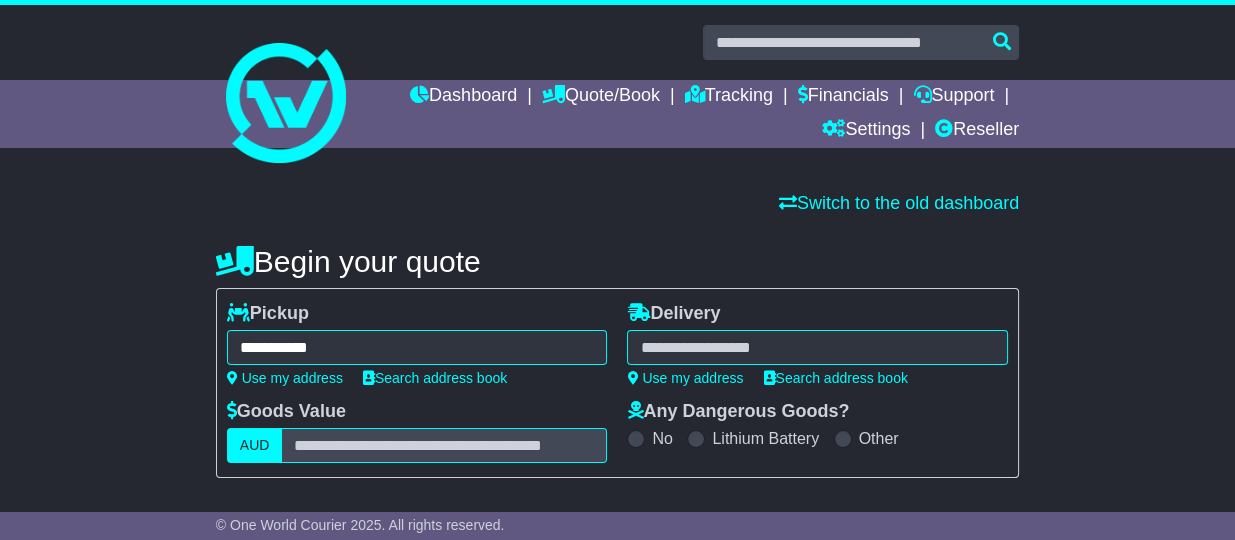 click at bounding box center [817, 347] 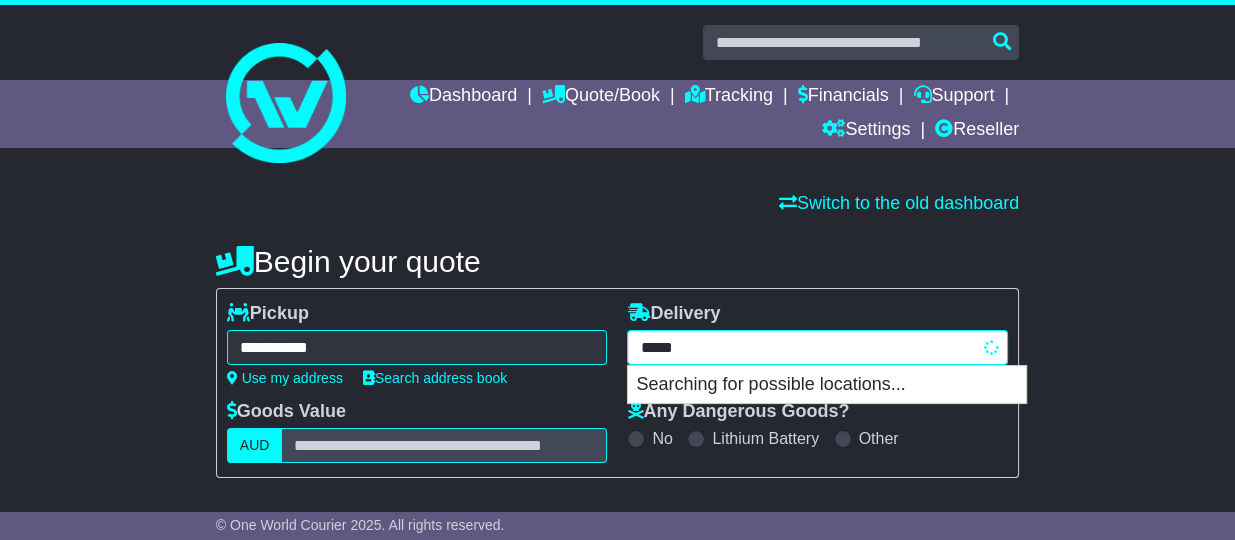 type on "******" 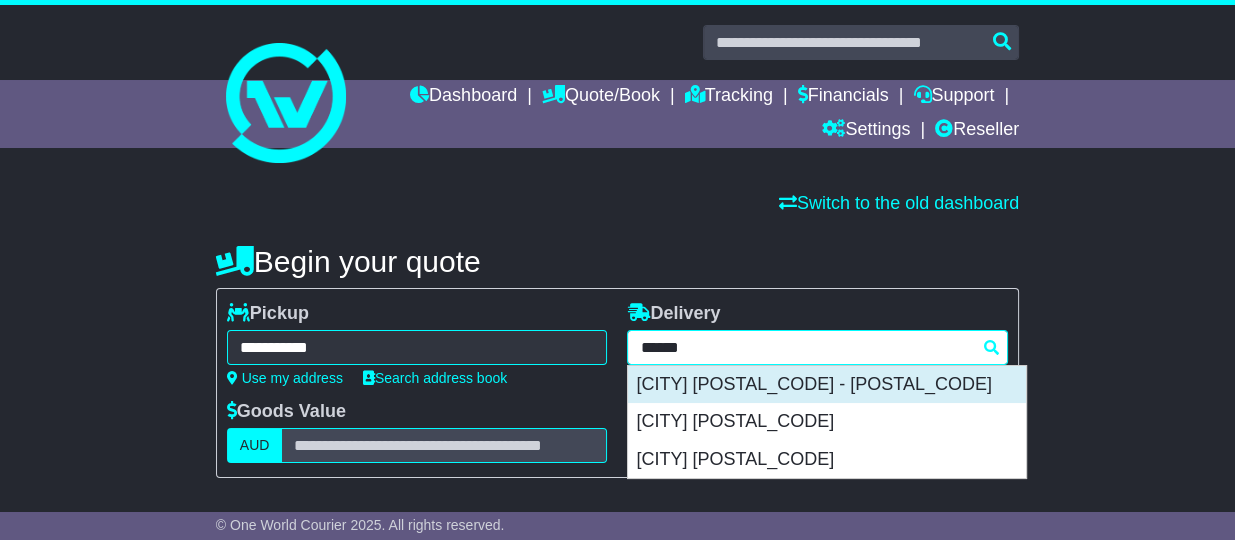 click on "[CITY] [POSTAL_CODE] - [POSTAL_CODE]" at bounding box center (827, 385) 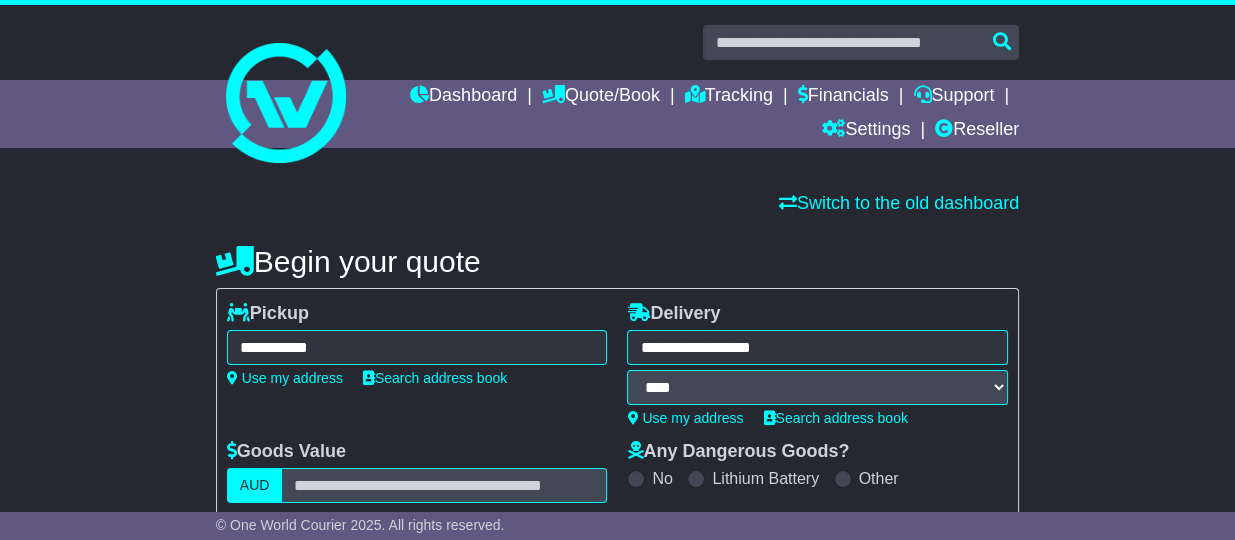 type on "**********" 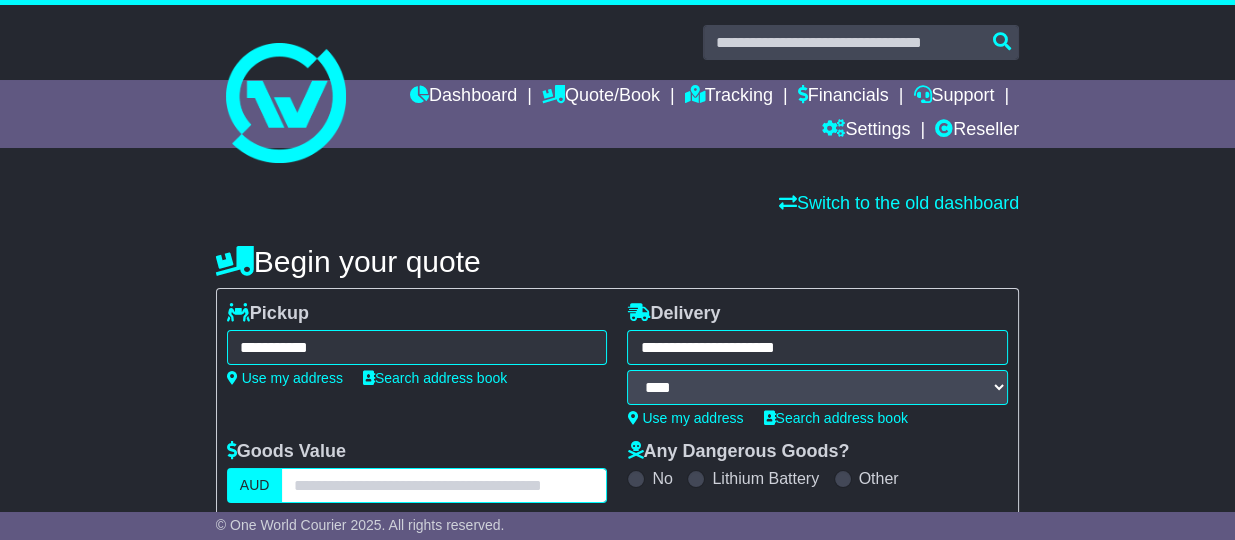 click at bounding box center [444, 485] 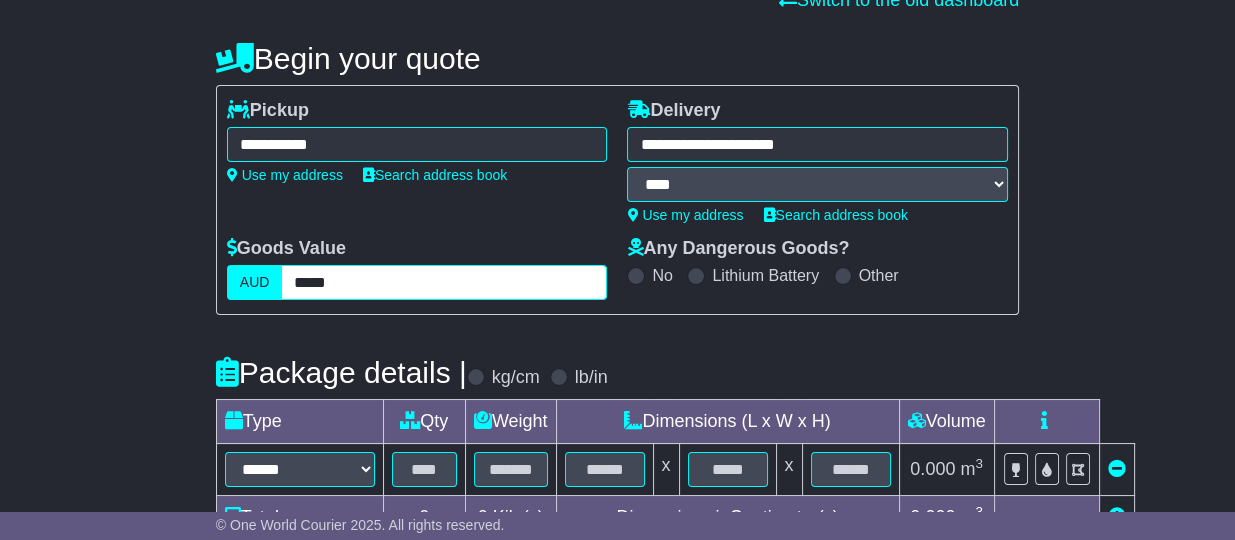 scroll, scrollTop: 250, scrollLeft: 0, axis: vertical 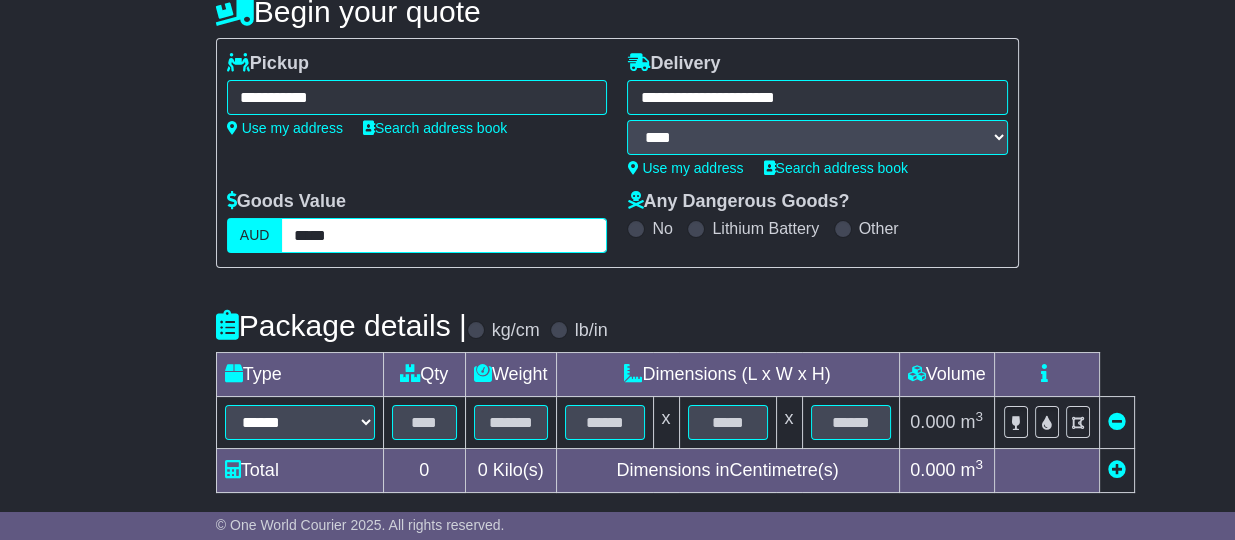 type on "*****" 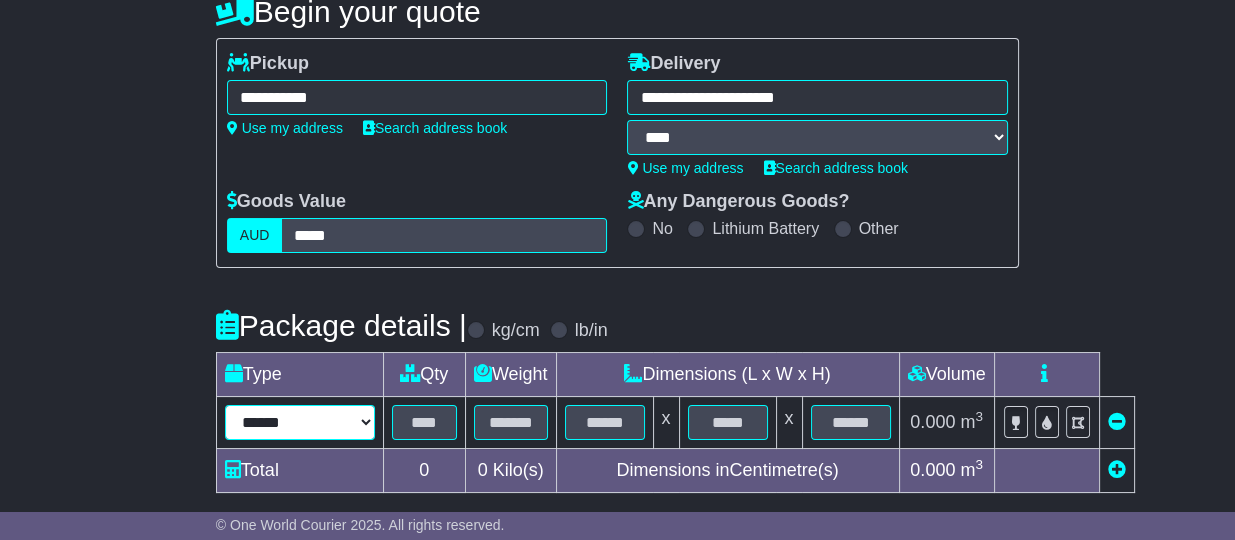 click on "****** ****** *** ******** ***** **** **** ****** *** *******" at bounding box center [300, 422] 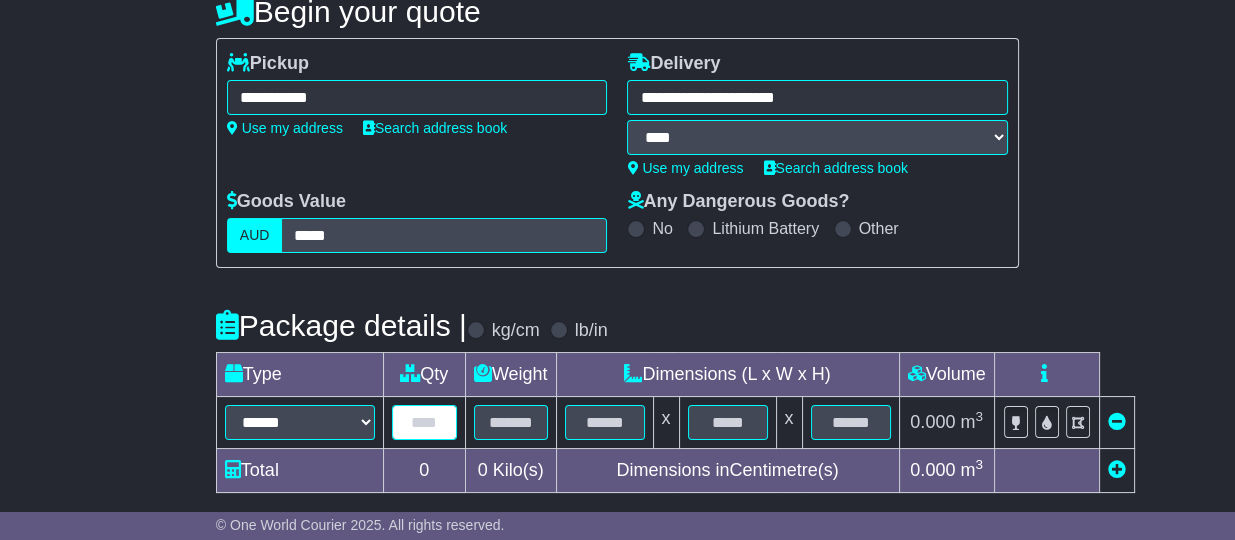 click at bounding box center [424, 422] 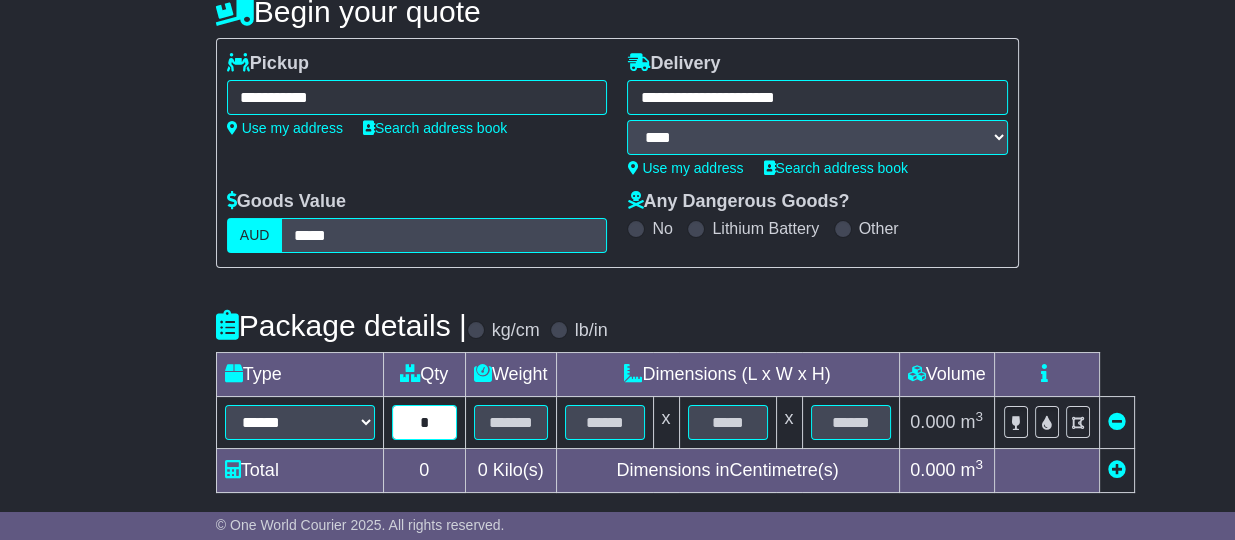 type on "*" 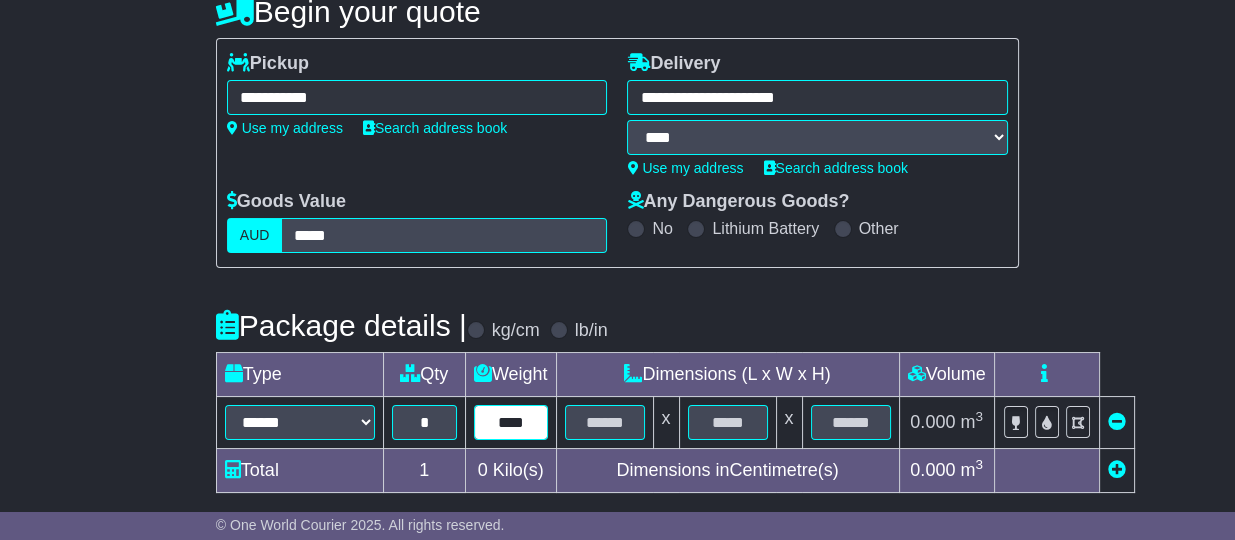 type on "****" 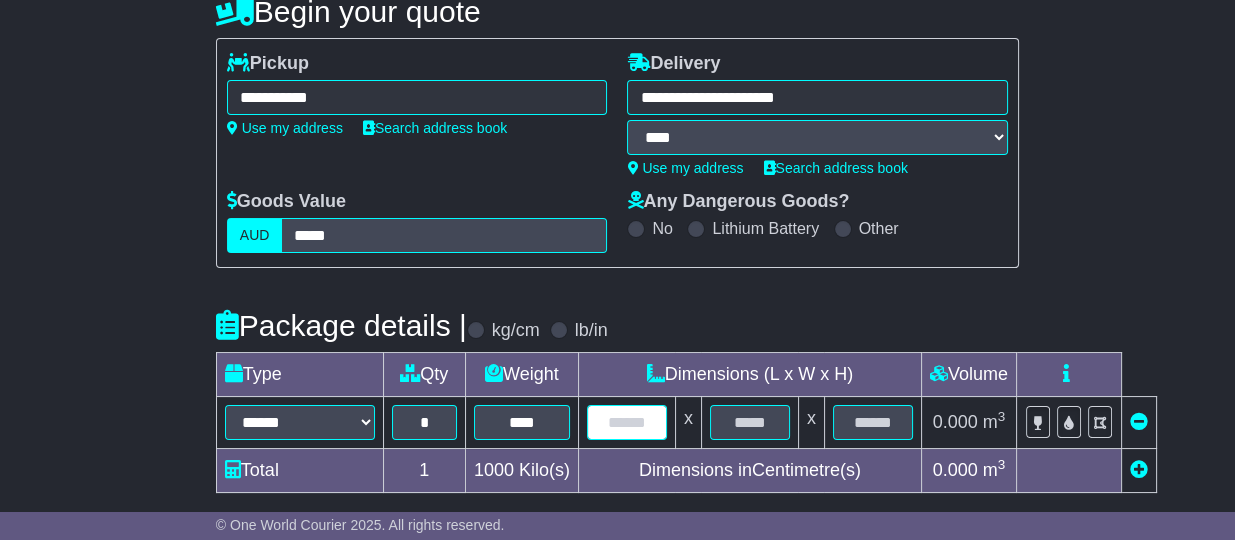 click at bounding box center [627, 422] 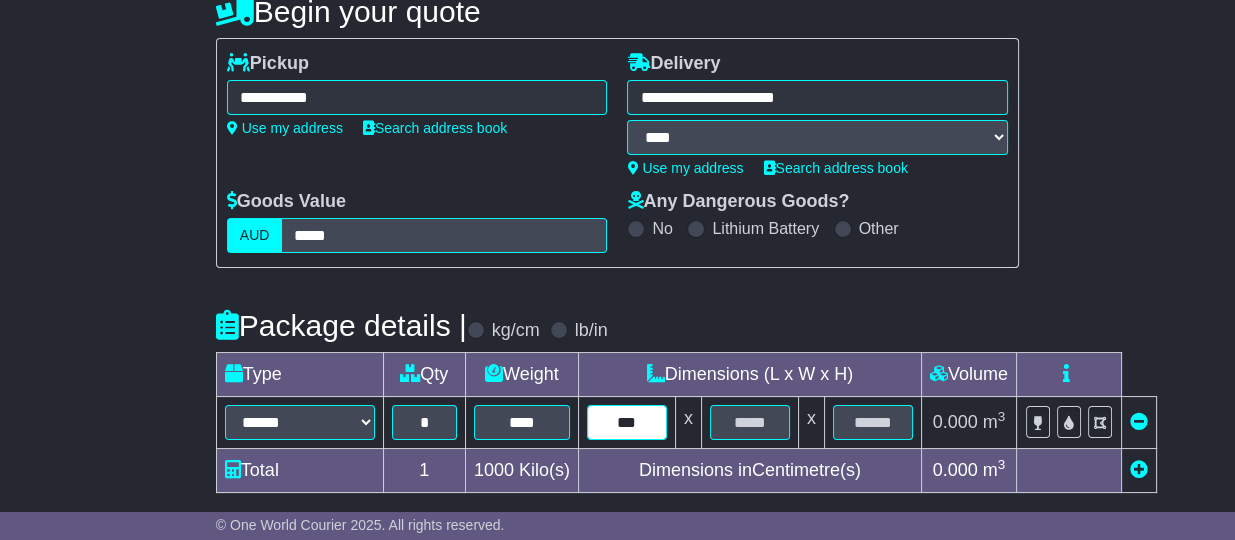 type on "***" 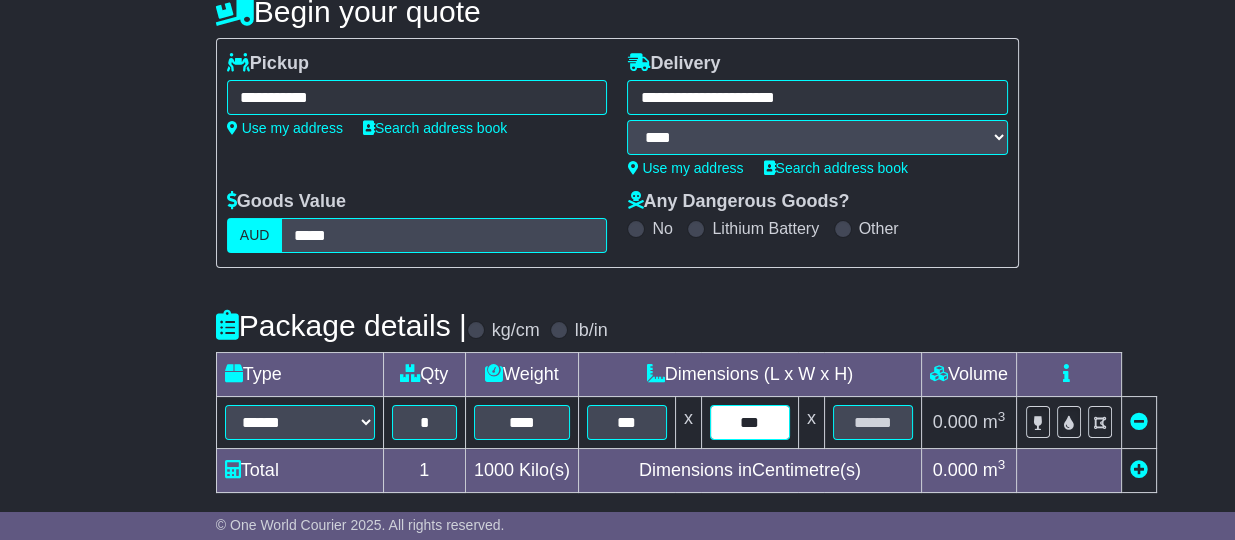 type on "***" 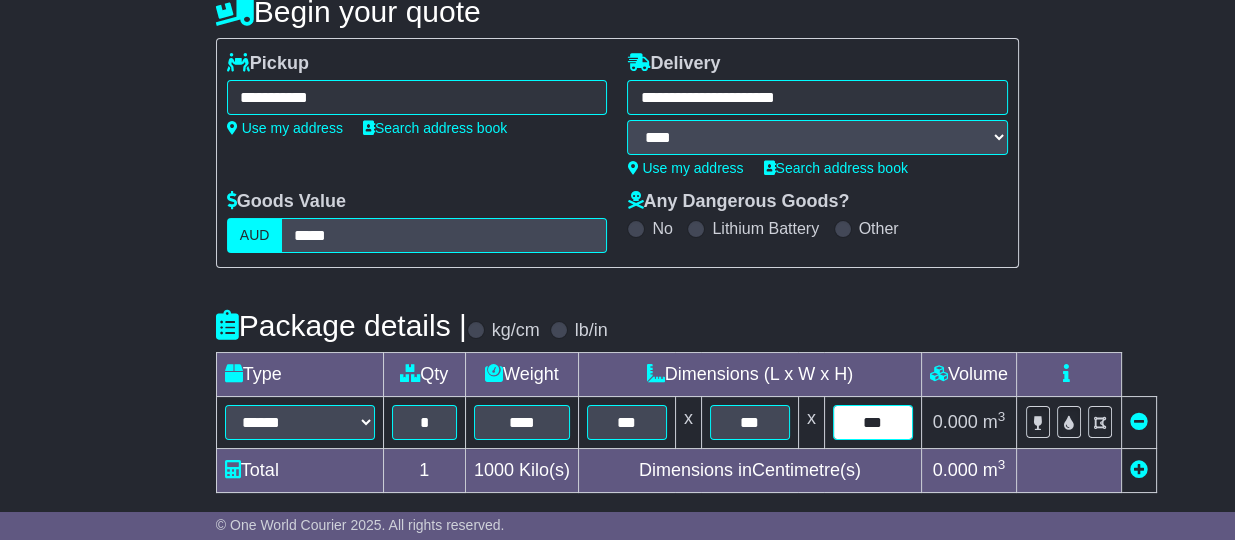 scroll, scrollTop: 500, scrollLeft: 0, axis: vertical 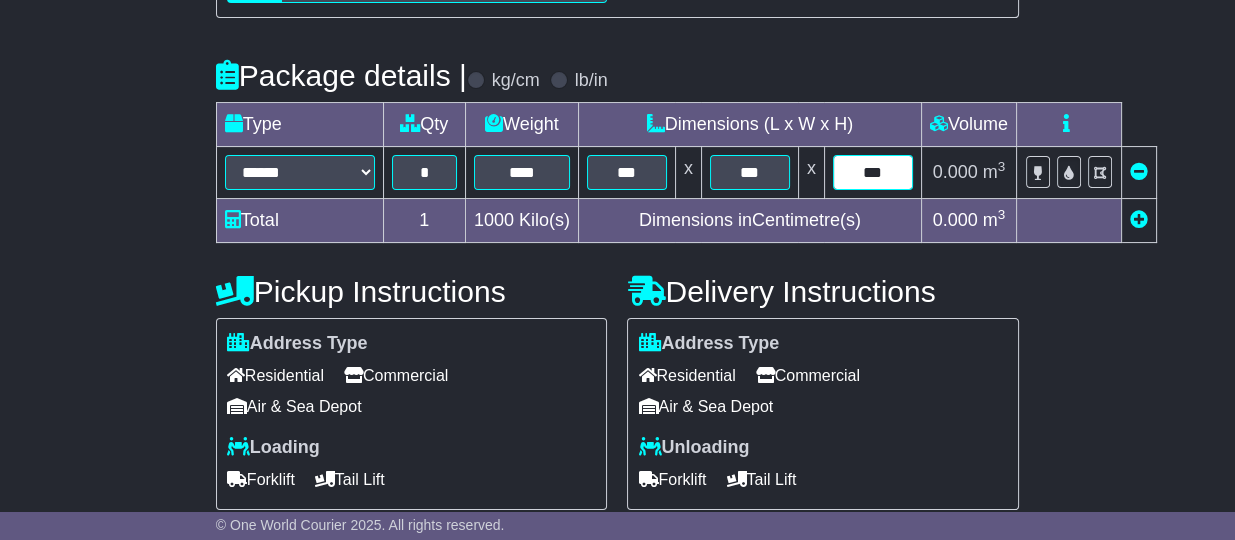 type on "***" 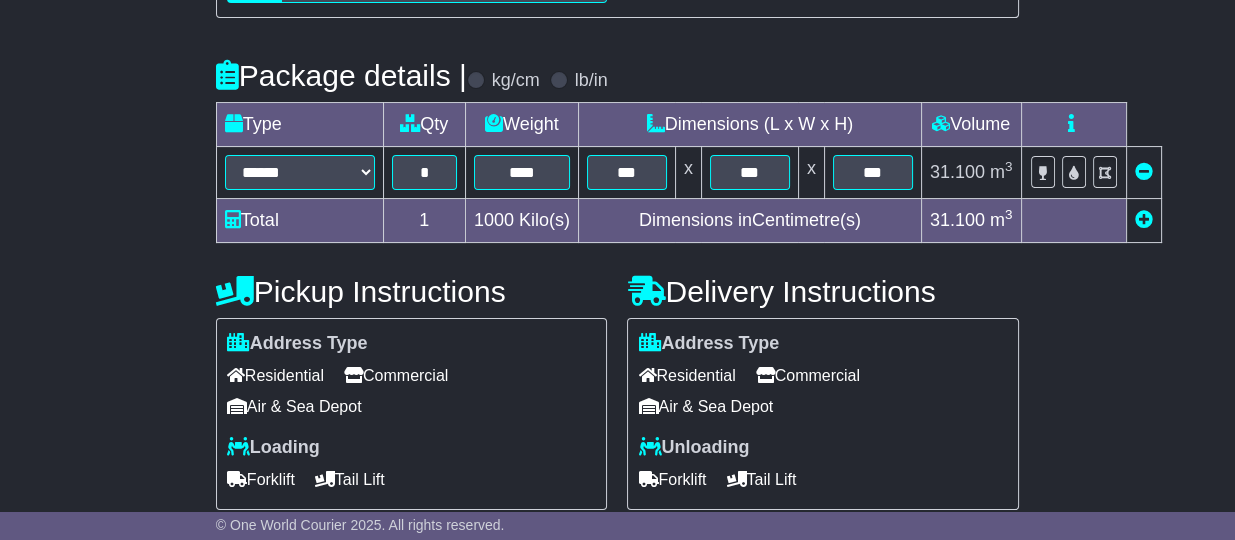 click on "Commercial" at bounding box center [396, 375] 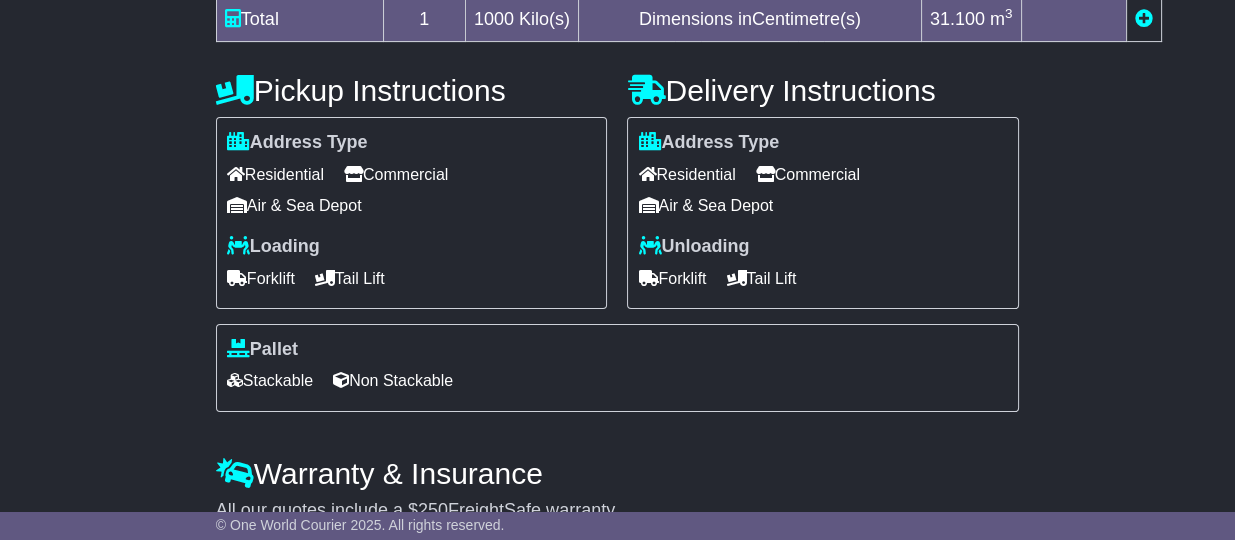 scroll, scrollTop: 750, scrollLeft: 0, axis: vertical 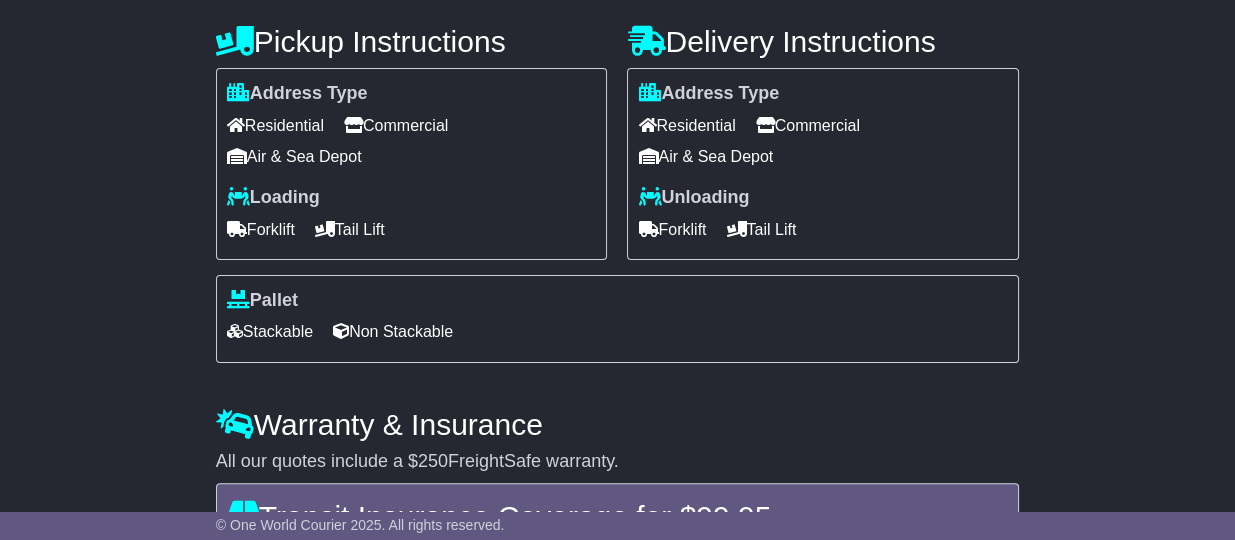 click on "Forklift" at bounding box center [672, 229] 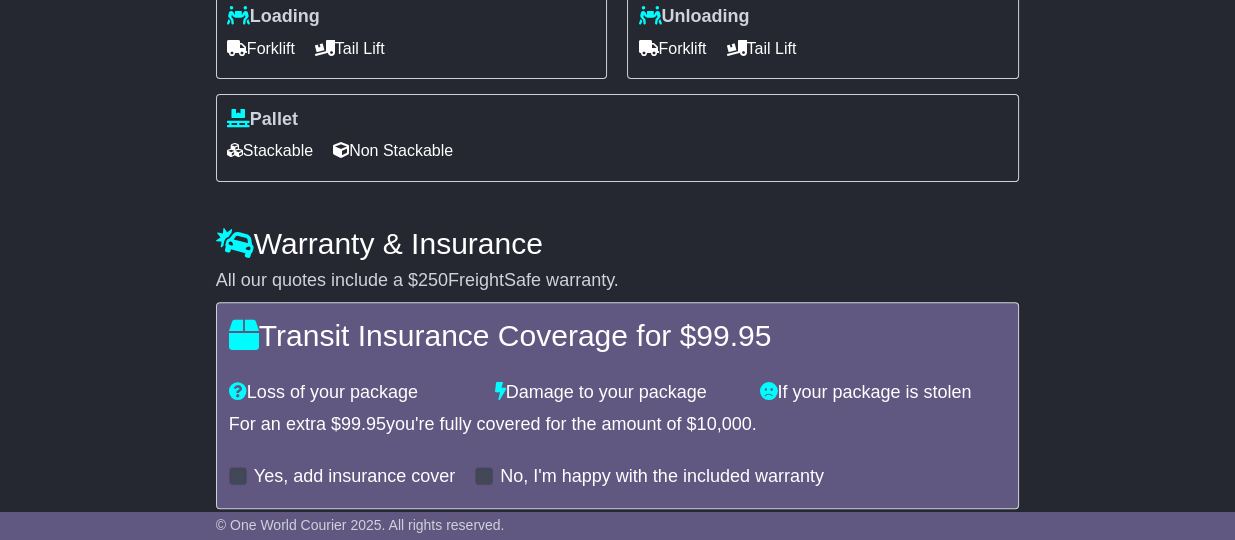 scroll, scrollTop: 1012, scrollLeft: 0, axis: vertical 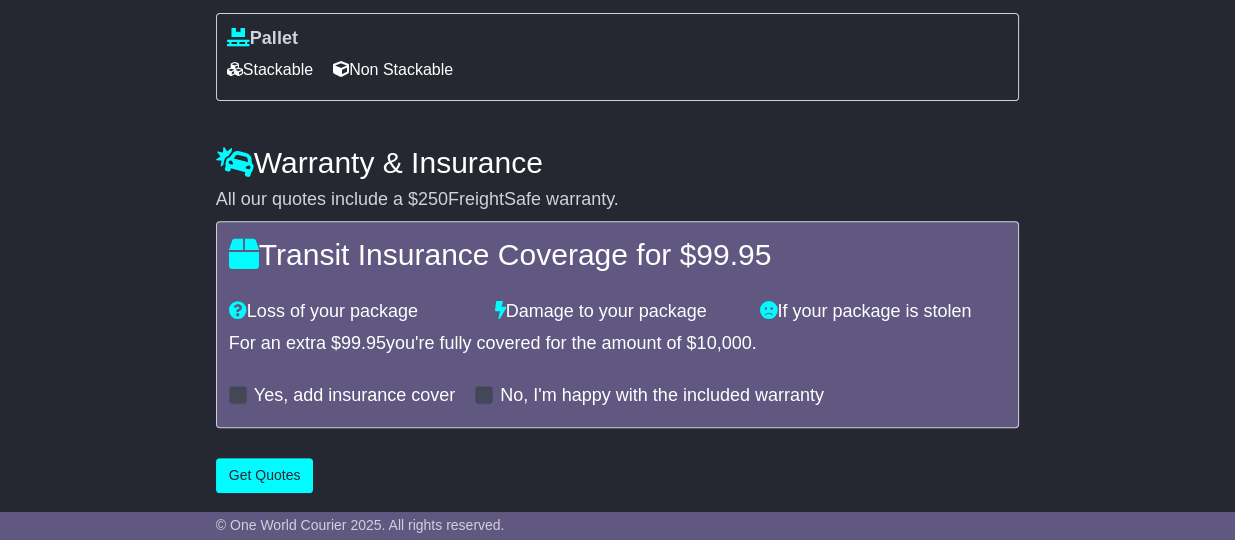 click on "Non Stackable" at bounding box center (393, 69) 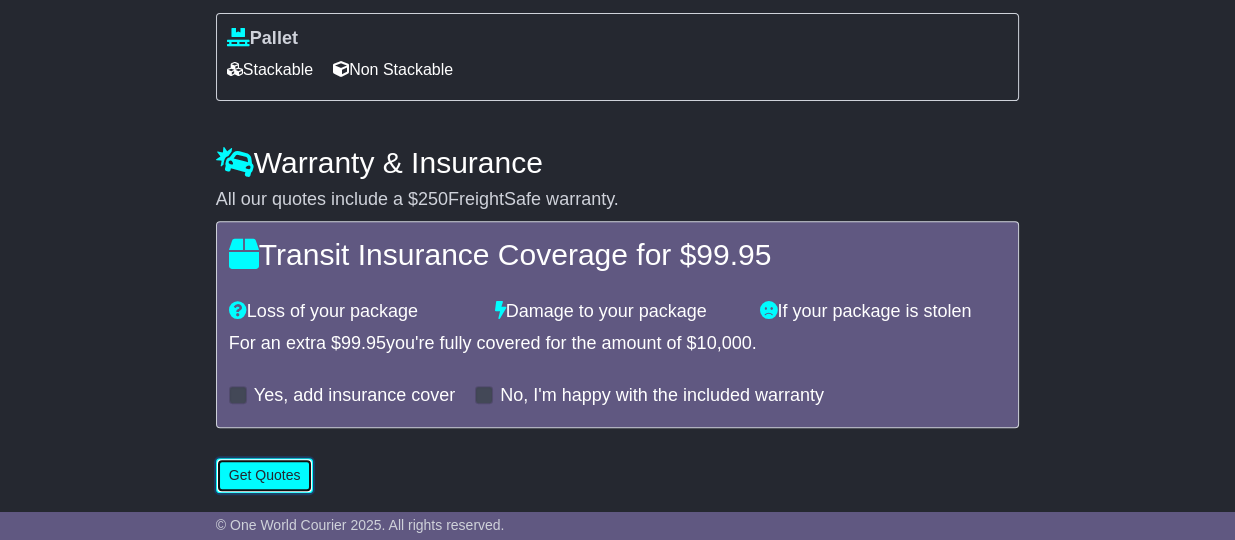 click on "Get Quotes" at bounding box center (265, 475) 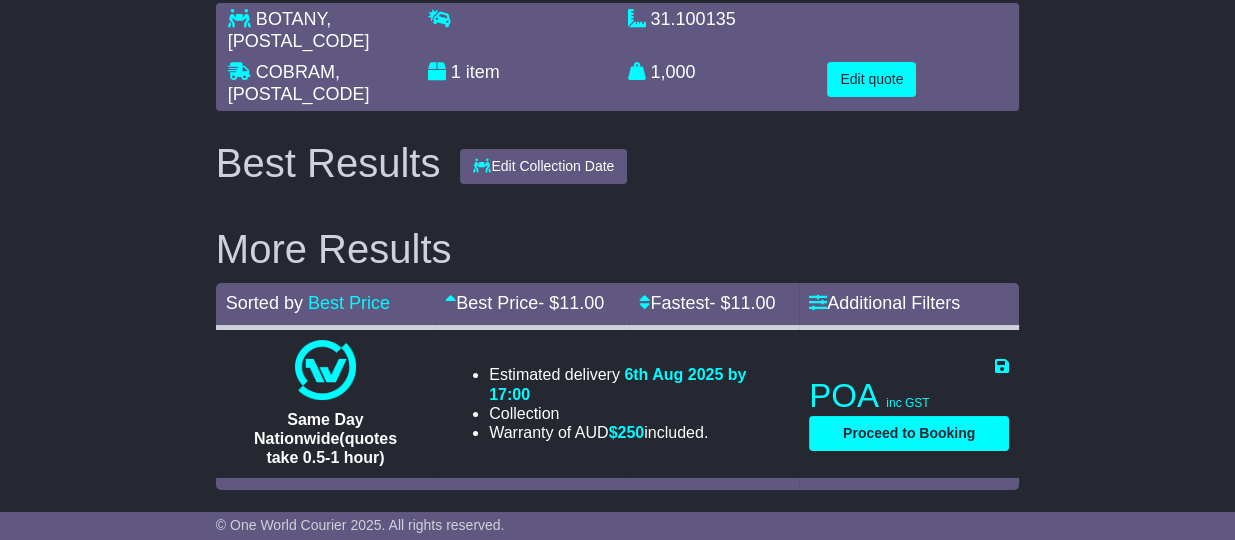 scroll, scrollTop: 158, scrollLeft: 0, axis: vertical 